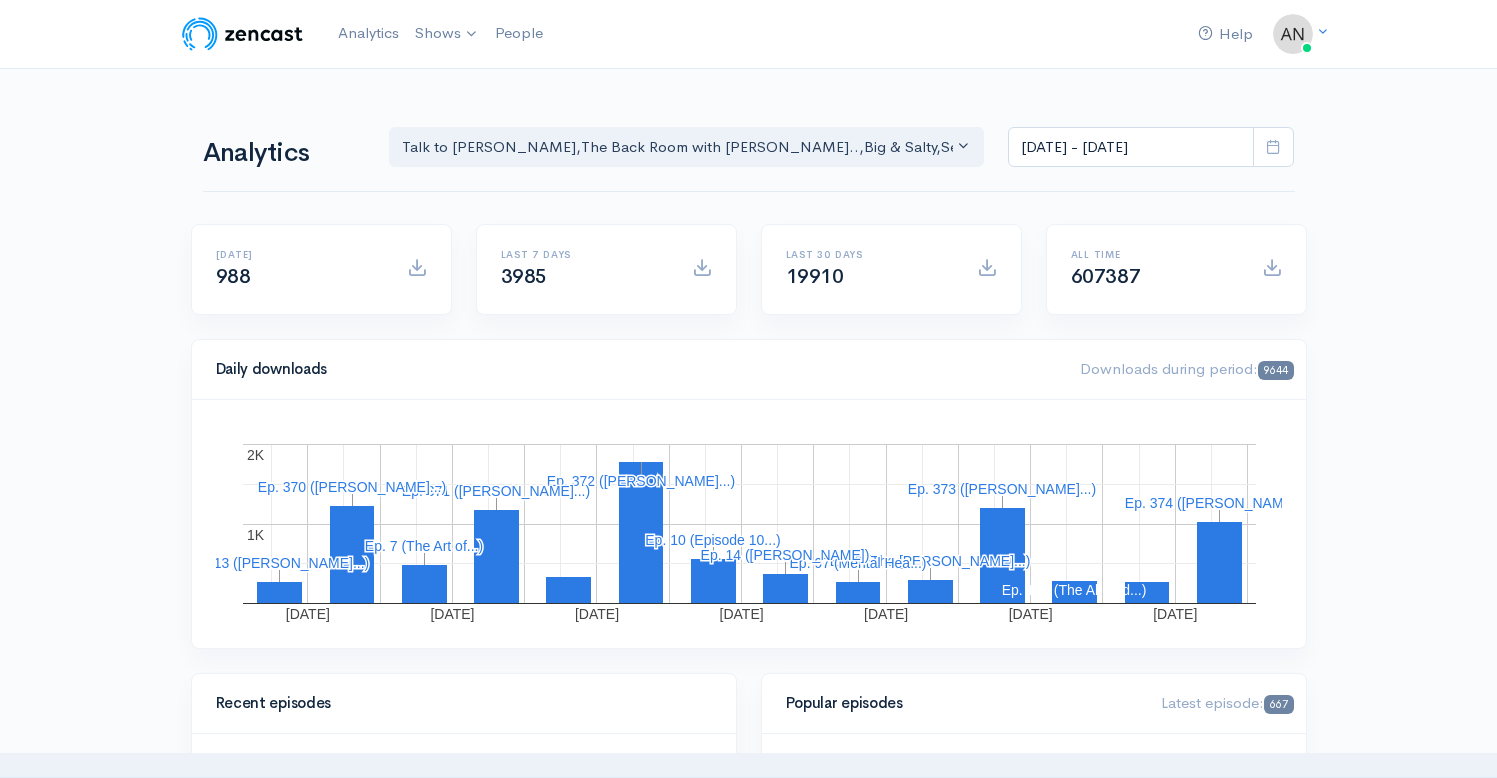 scroll, scrollTop: 0, scrollLeft: 0, axis: both 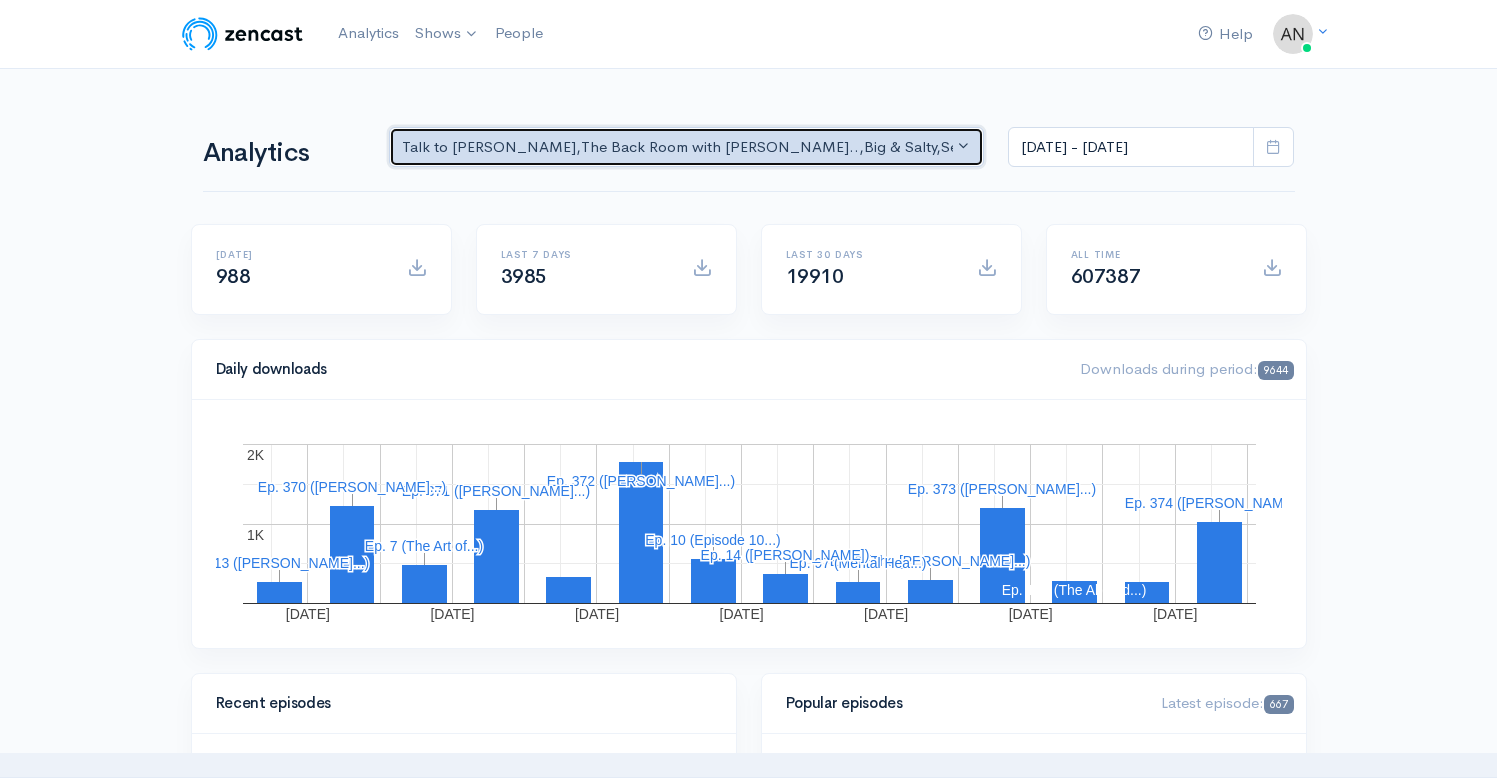 click on "Talk to [PERSON_NAME] ,  The Back Room with [PERSON_NAME].. ,  Big & Salty ,  Serial Tales - [PERSON_NAME] [PERSON_NAME]... ,  The Campaign Companion ,  STEAM with [PERSON_NAME] ,  Drinking on the Edge ,  The Pod Catch ,  GynoCurious ,  Pilgrim's Progress ,  [PERSON_NAME] of Art ,  The Rhinebeck Scoop ,  JewToo! ,  Lazy & Entitled ,  Correct me if I'm Norm ,  The Week That Was ,  Class from the Past ,  Objects of [US_STATE] ,  Pass/Fail/Incomplete ,  [PERSON_NAME] Basement ,  Studio Property ,  The Catch Up ,  Likeable ,  Going Rogue" at bounding box center [678, 147] 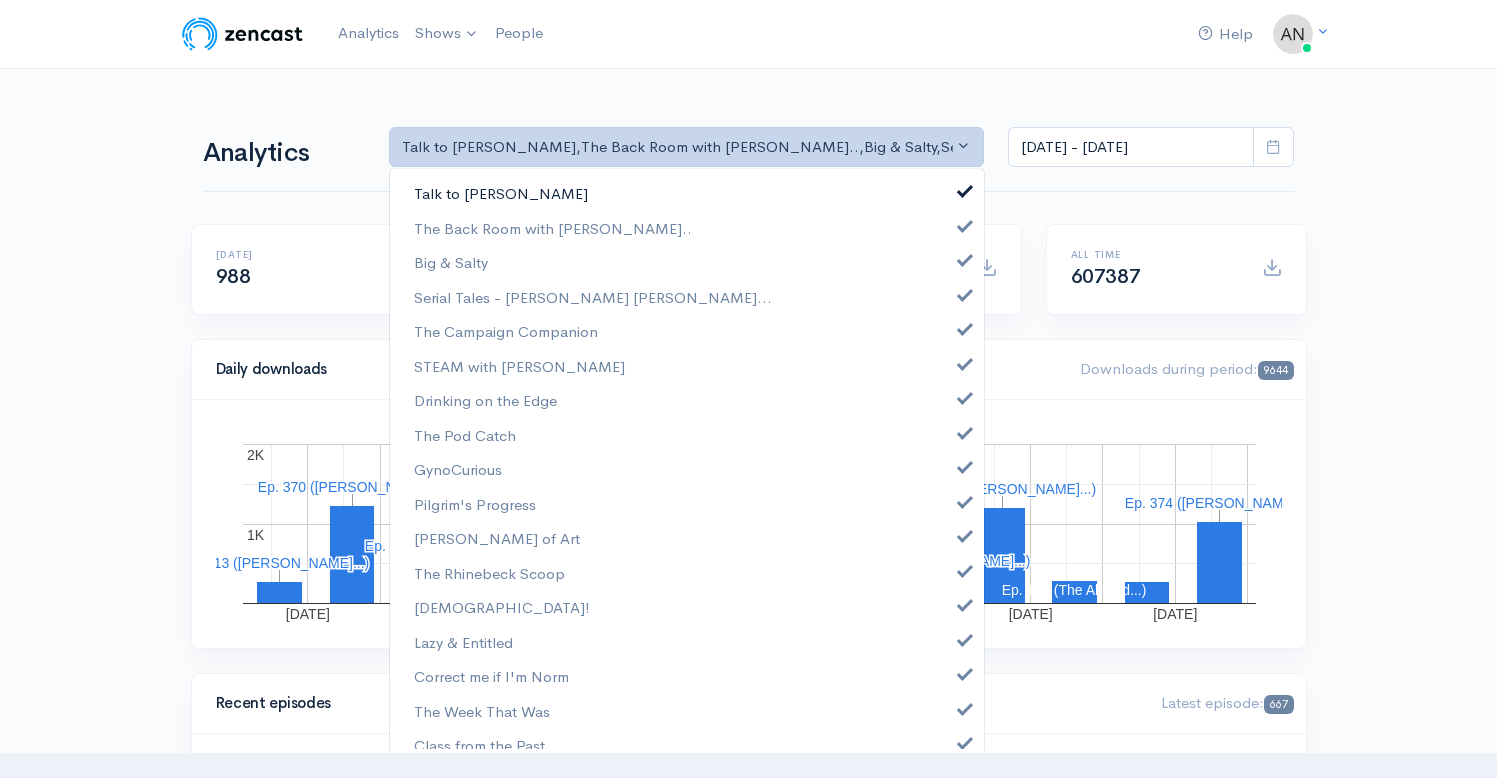click at bounding box center (965, 188) 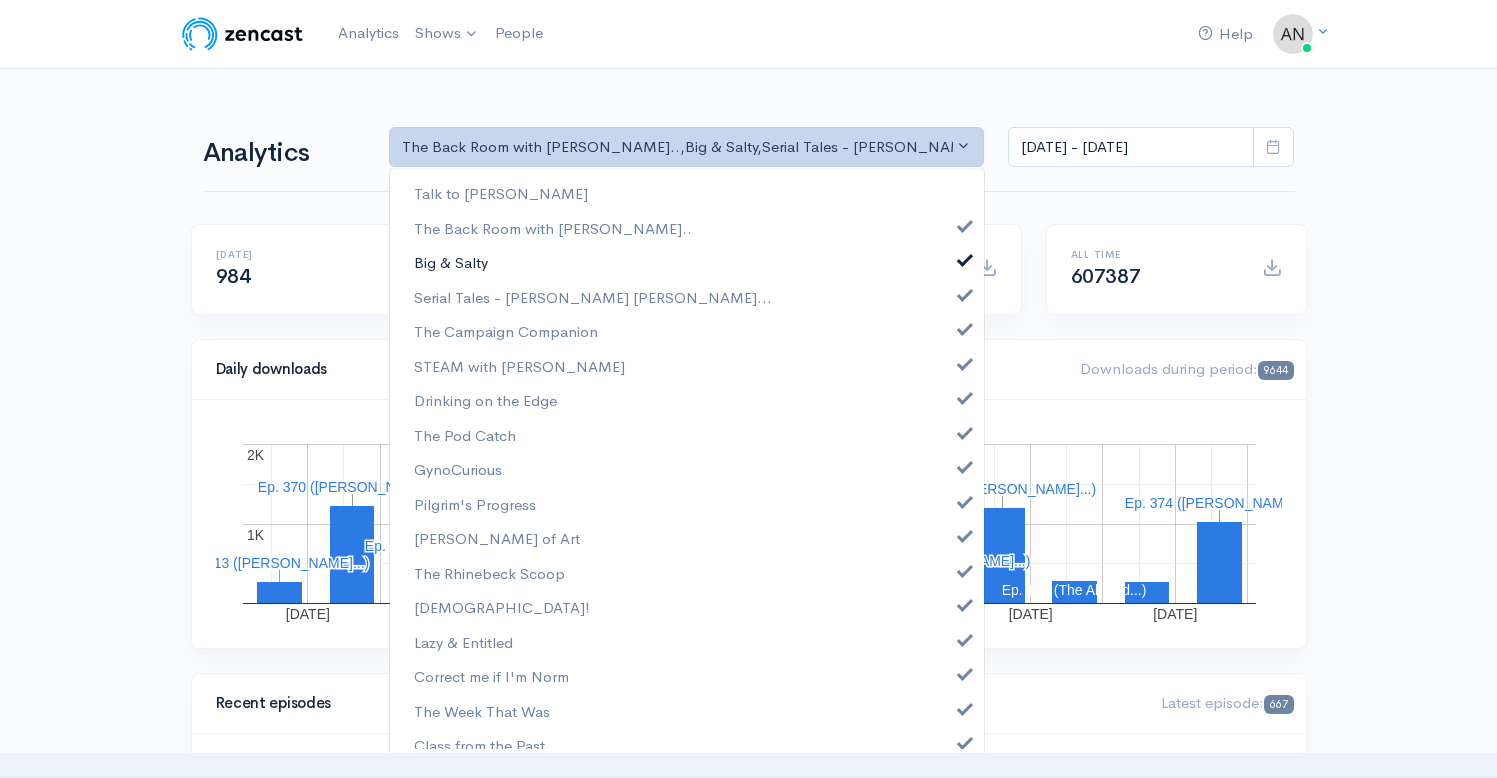click at bounding box center [965, 257] 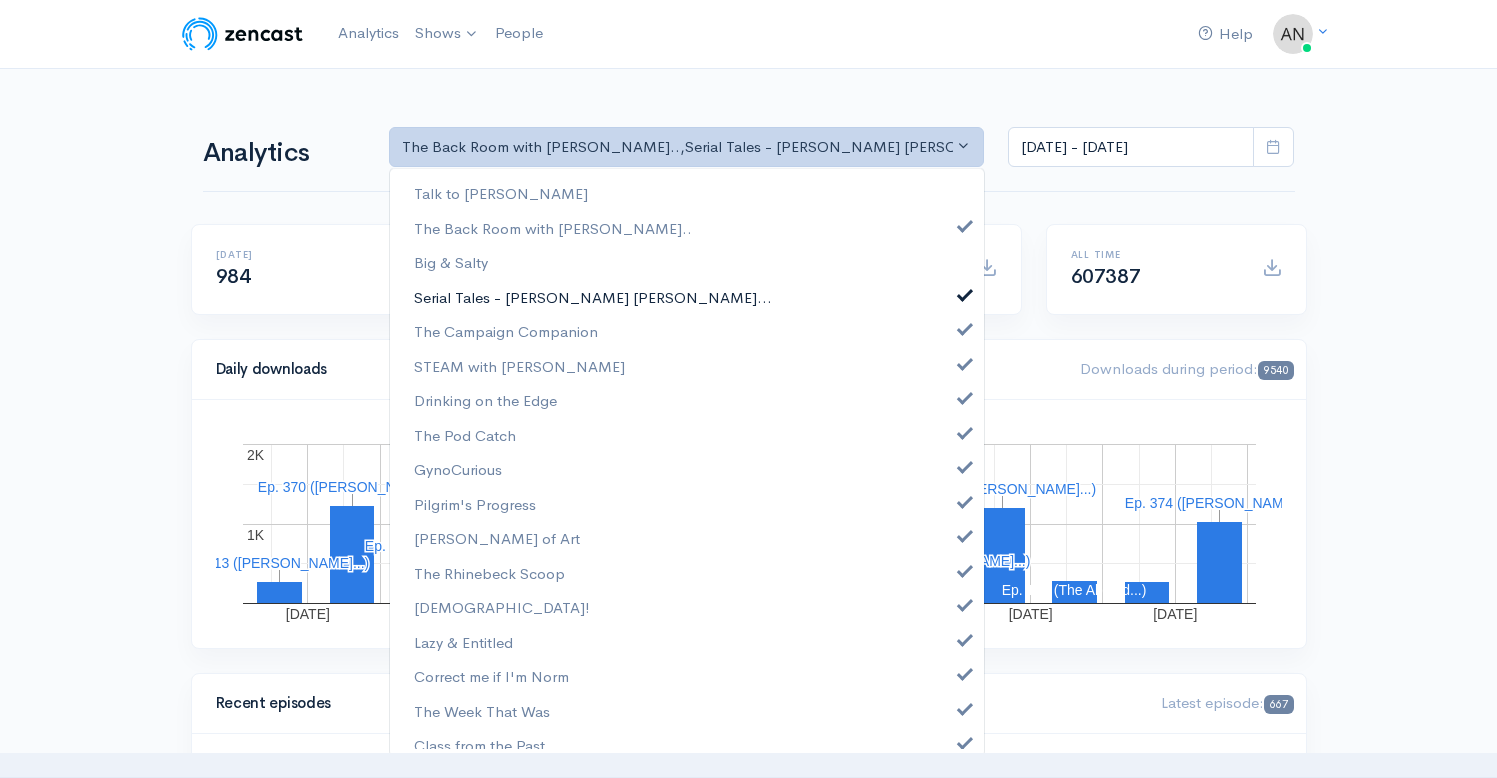 click on "Serial Tales - [PERSON_NAME] [PERSON_NAME]..." at bounding box center [687, 297] 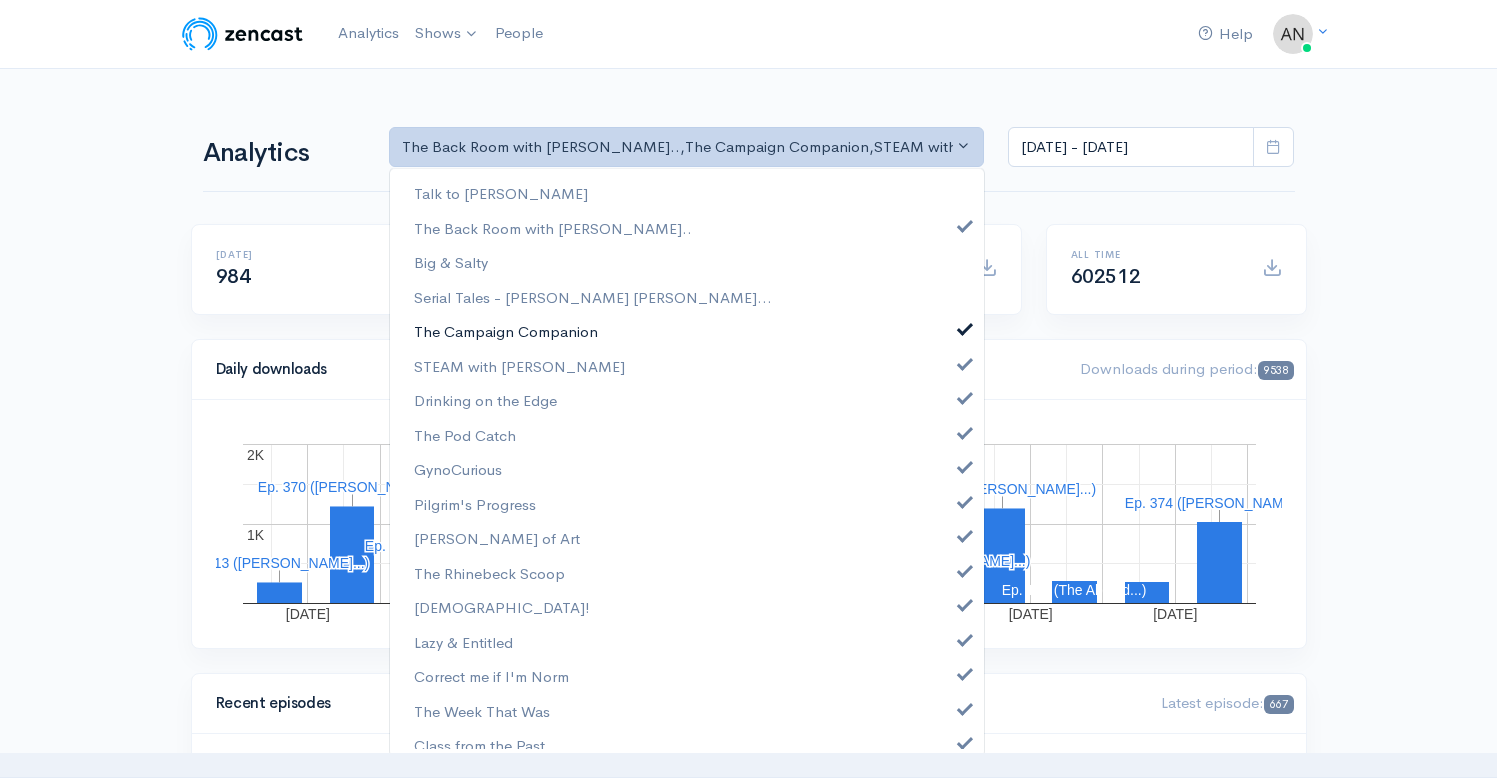 click on "The Campaign Companion" at bounding box center (687, 331) 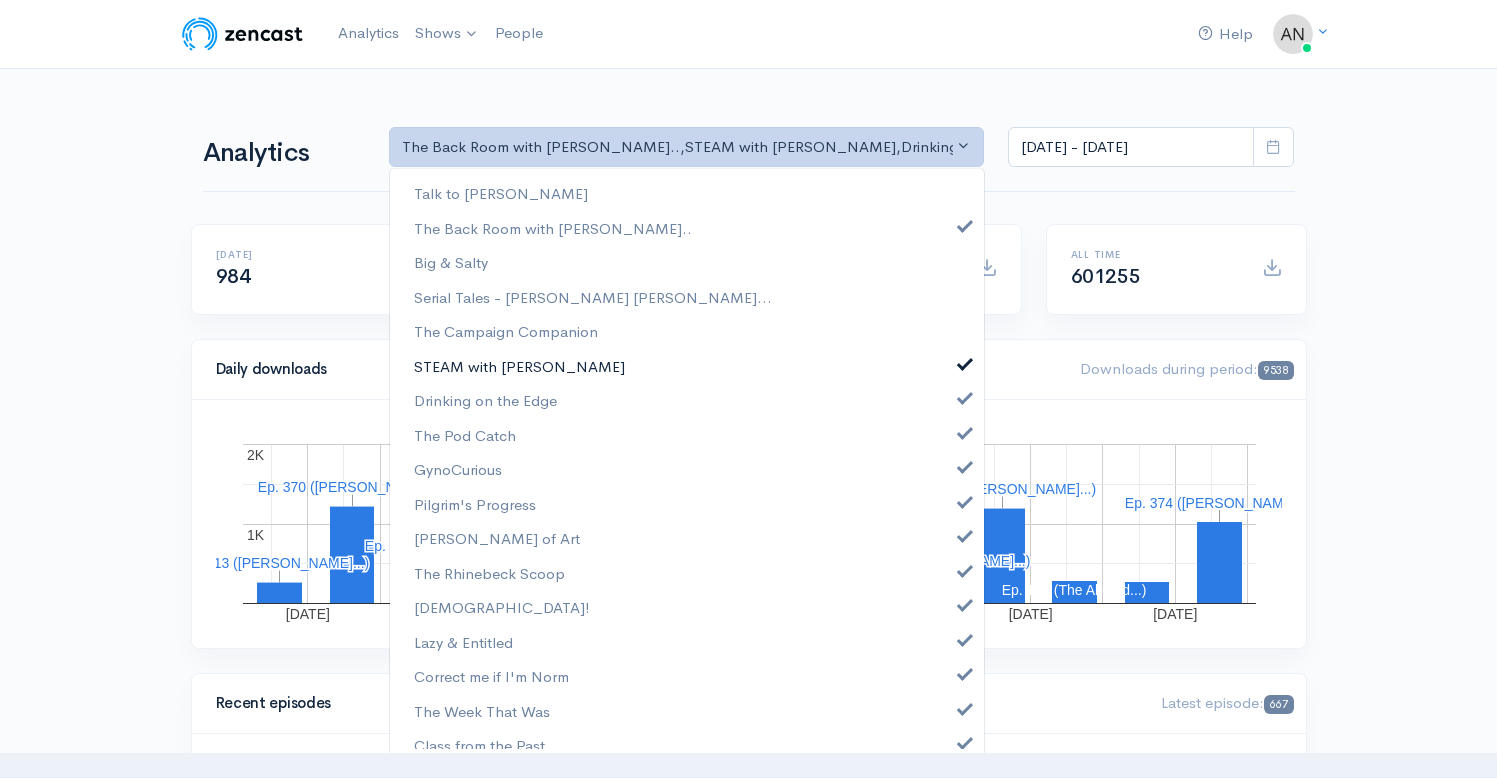 click at bounding box center [965, 361] 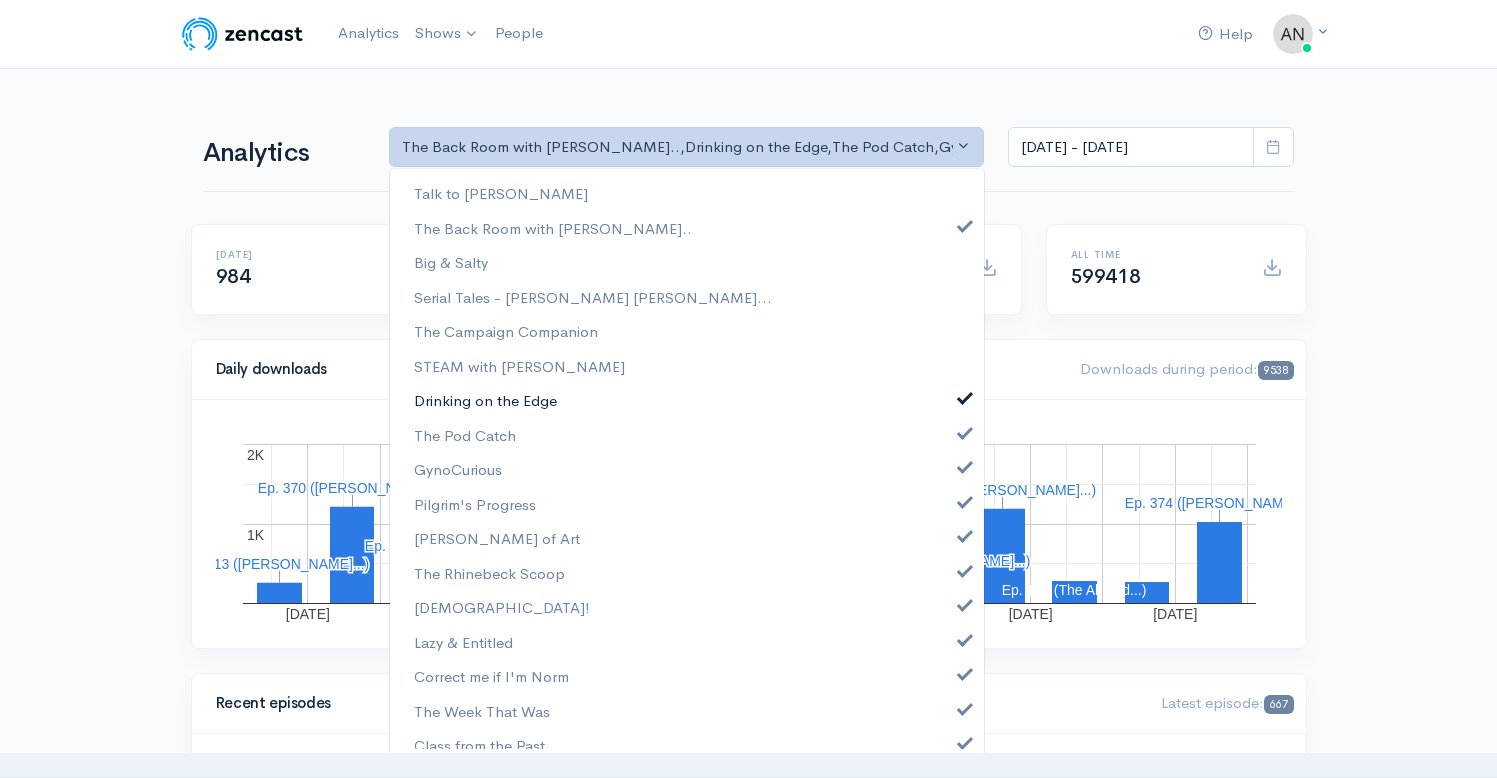 click at bounding box center [965, 395] 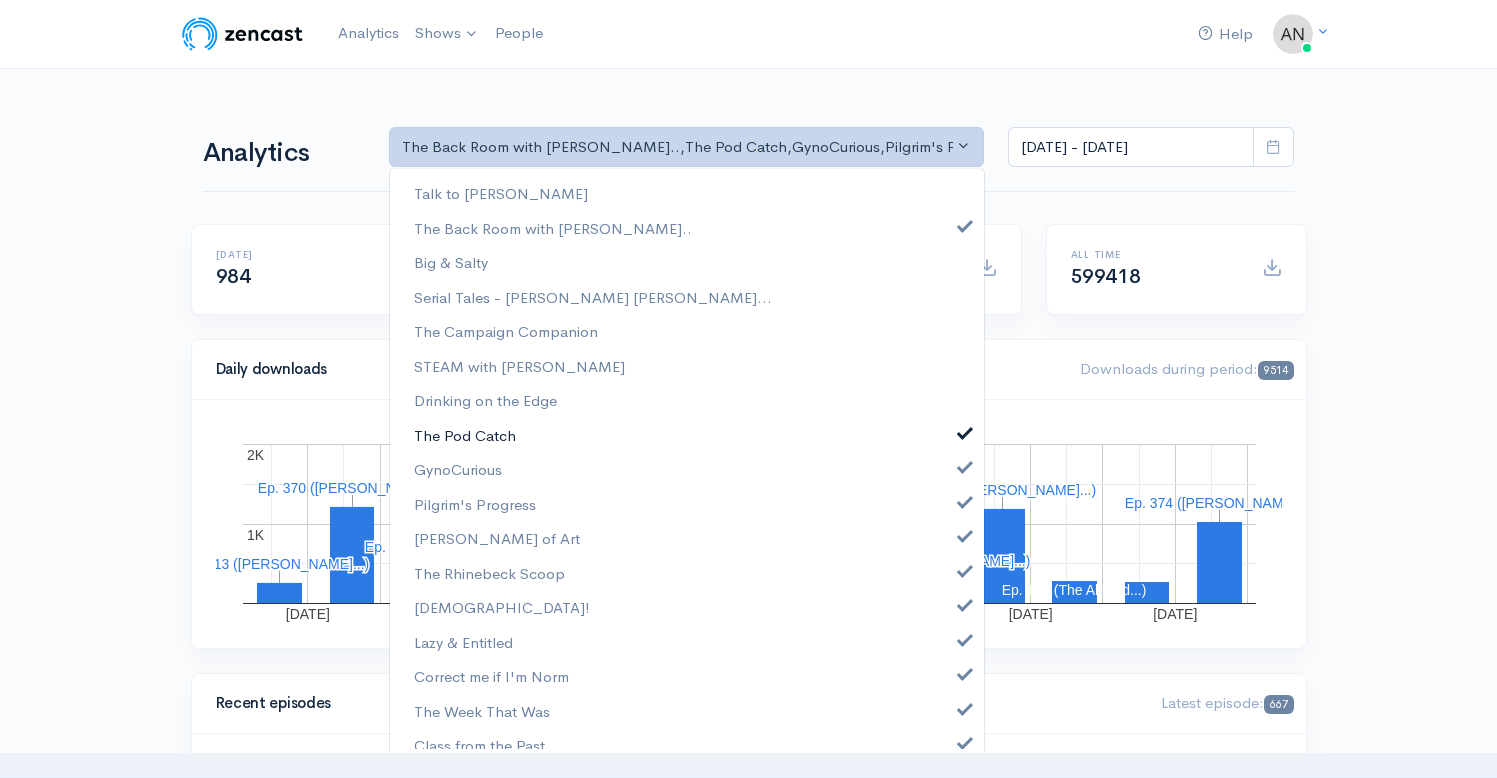click at bounding box center [965, 430] 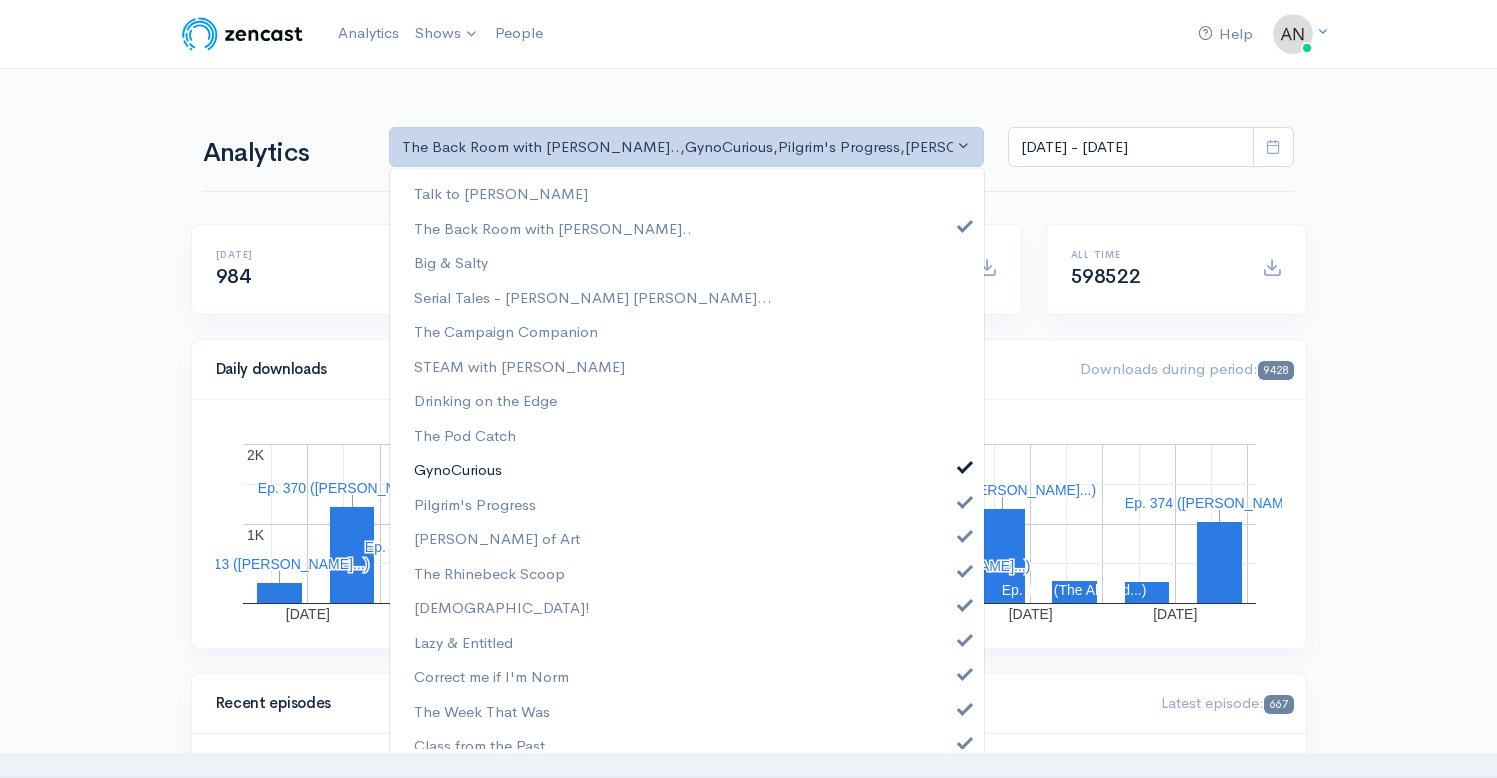 click at bounding box center (965, 464) 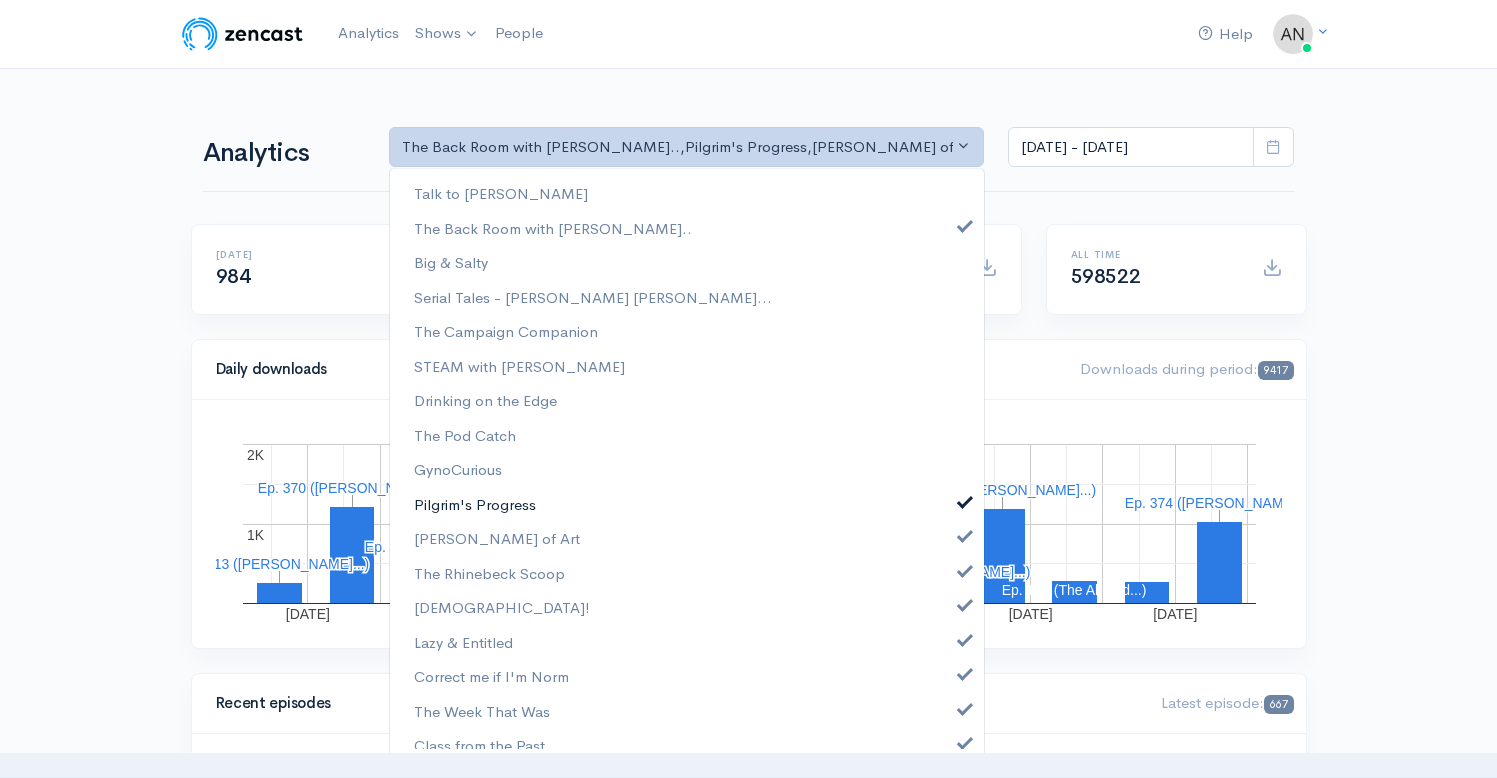 click at bounding box center (965, 499) 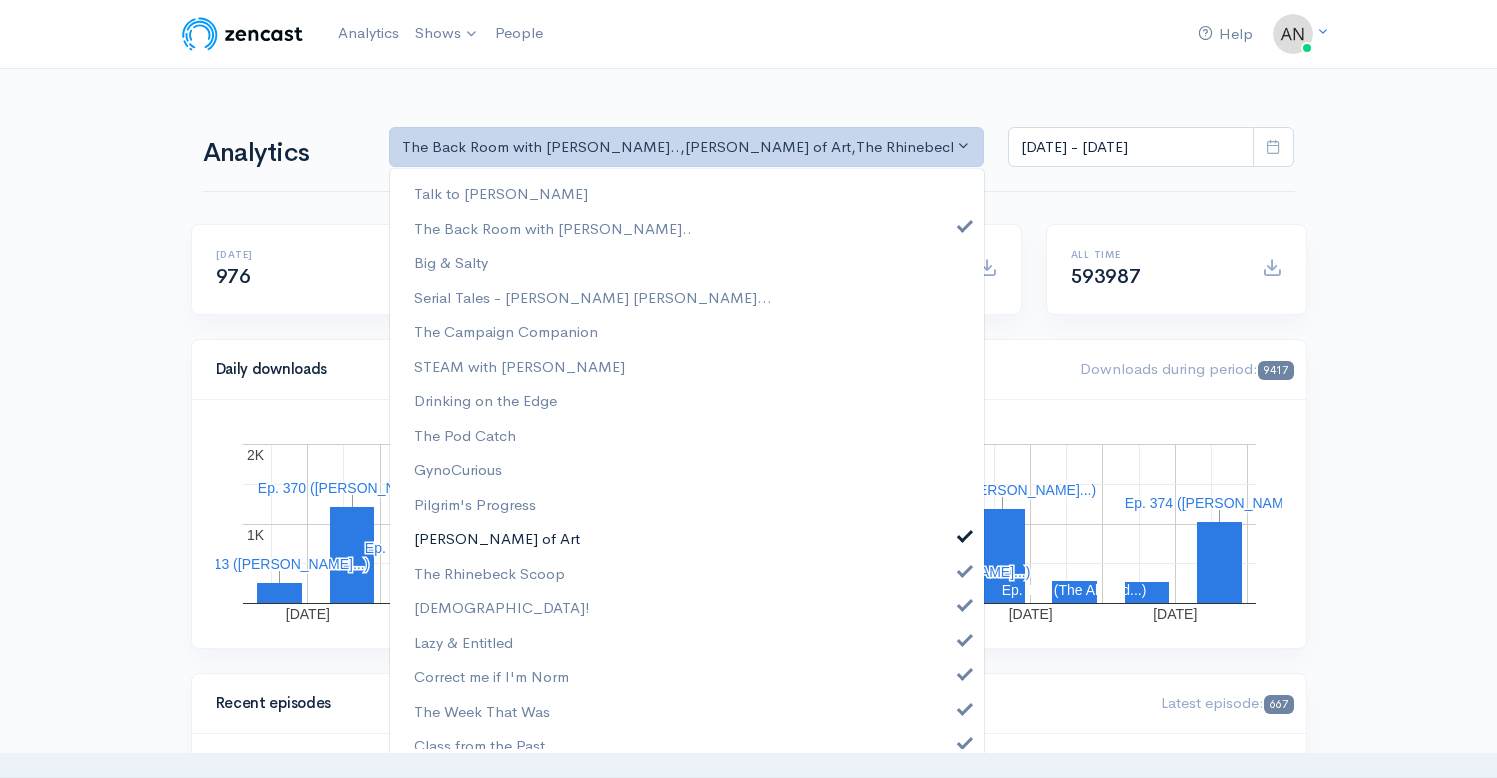 click at bounding box center [965, 533] 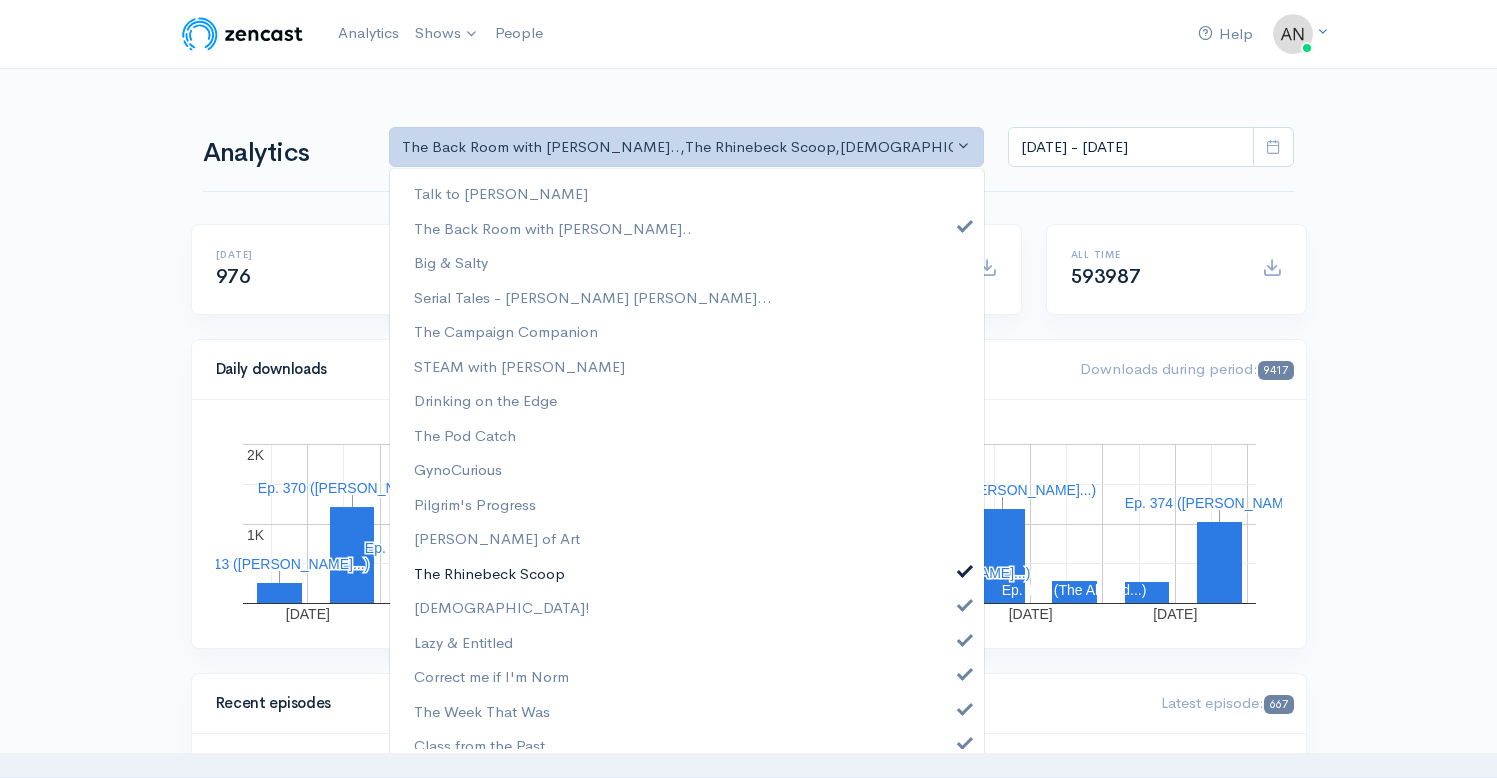 click on "The Rhinebeck Scoop" at bounding box center [687, 573] 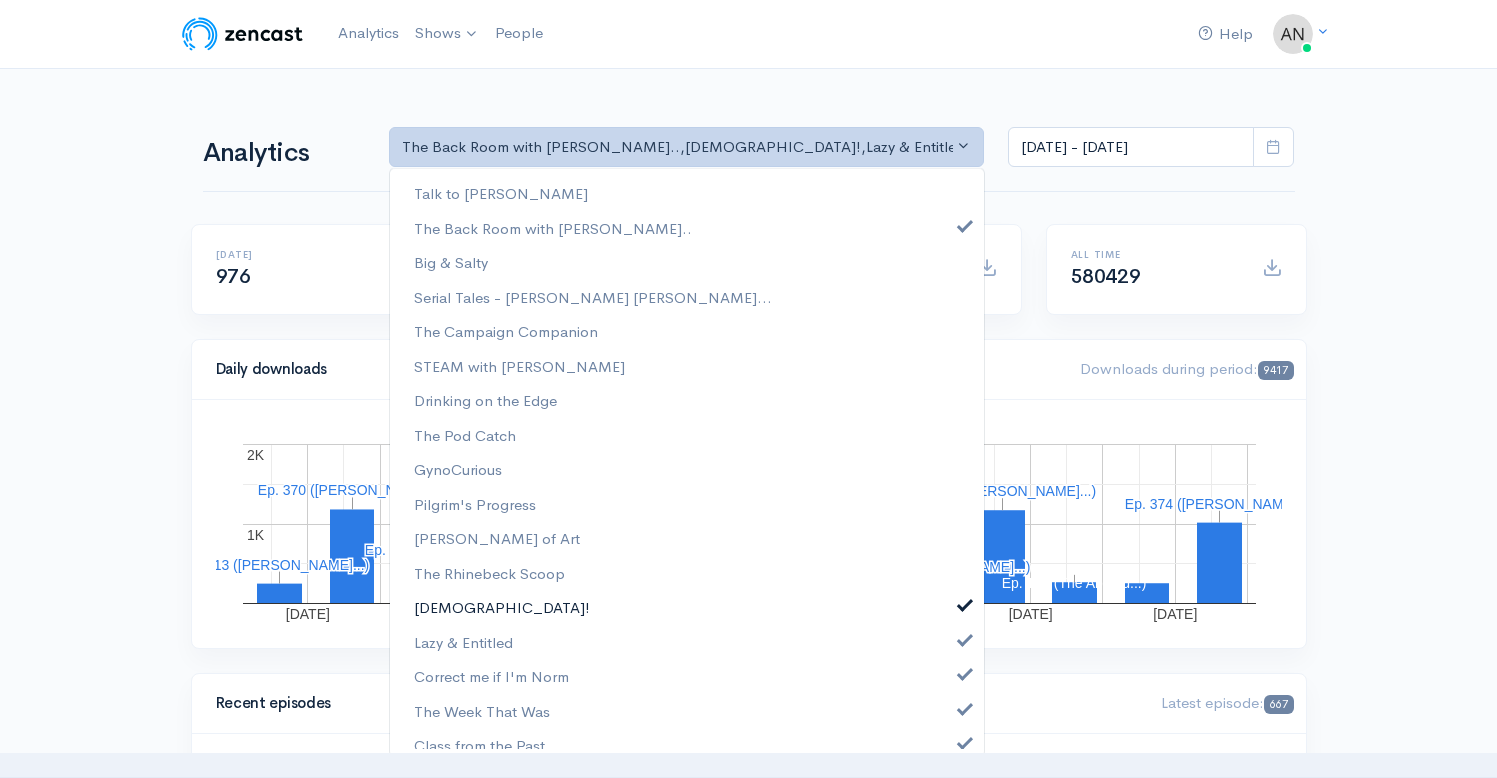 click at bounding box center (965, 602) 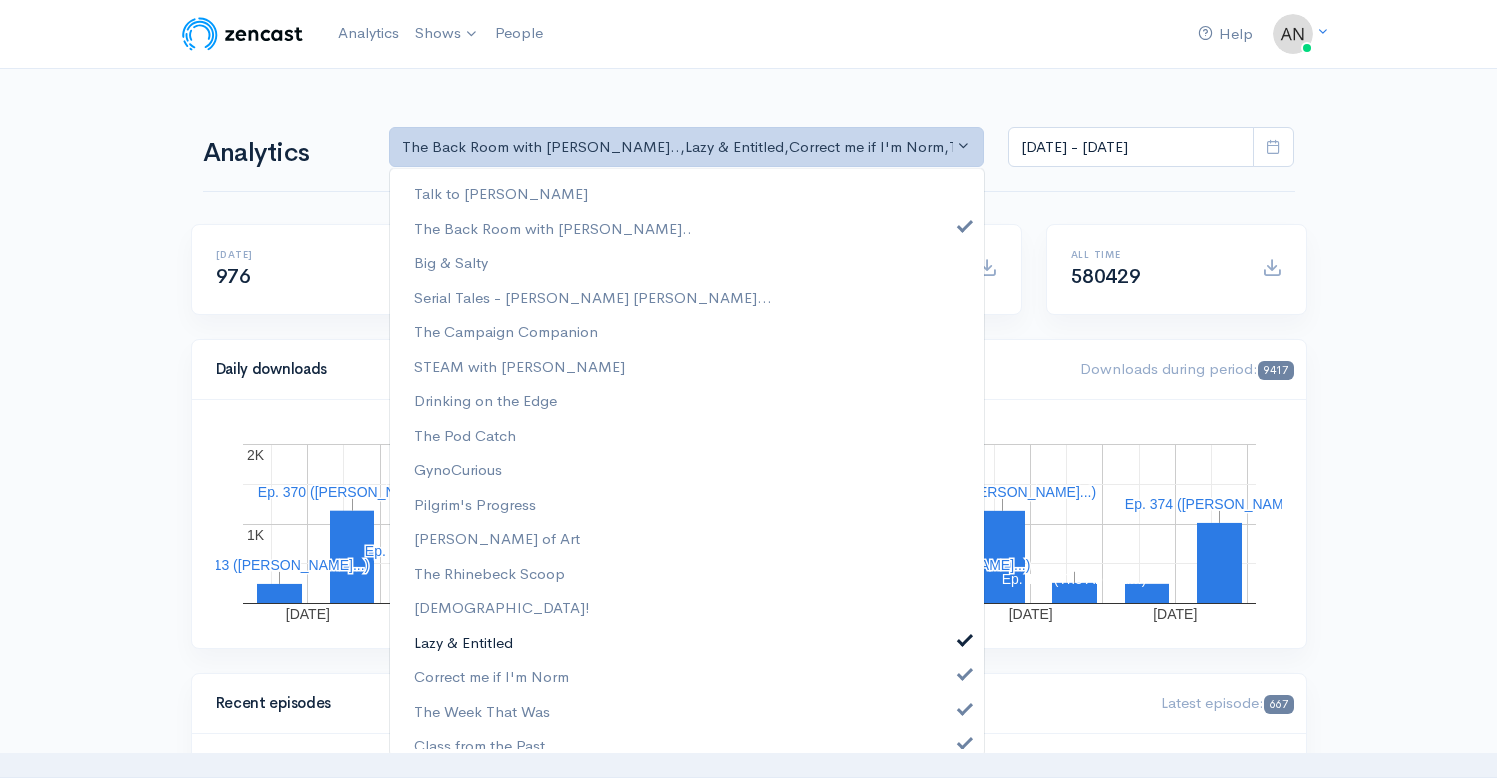 click at bounding box center [965, 637] 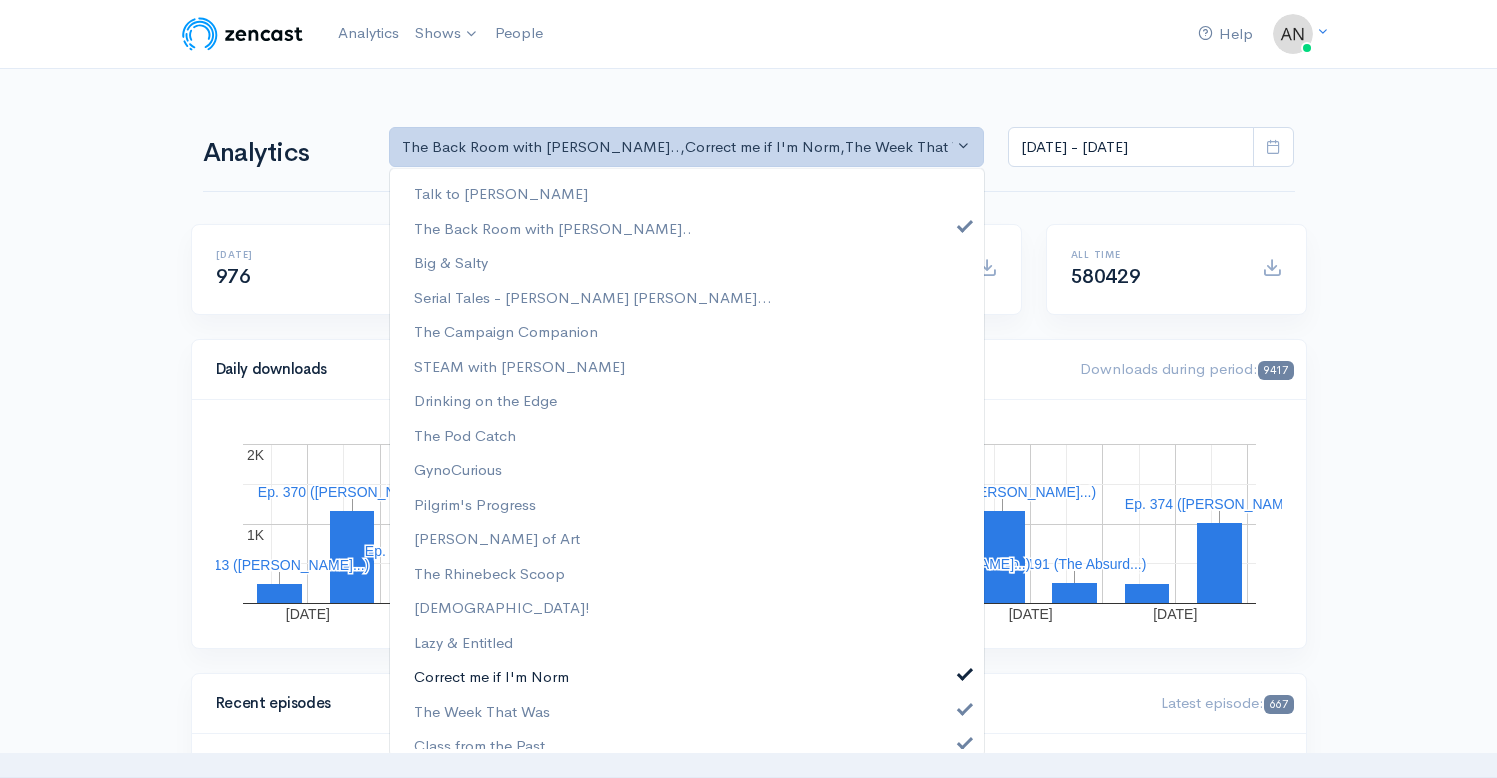 click at bounding box center (965, 671) 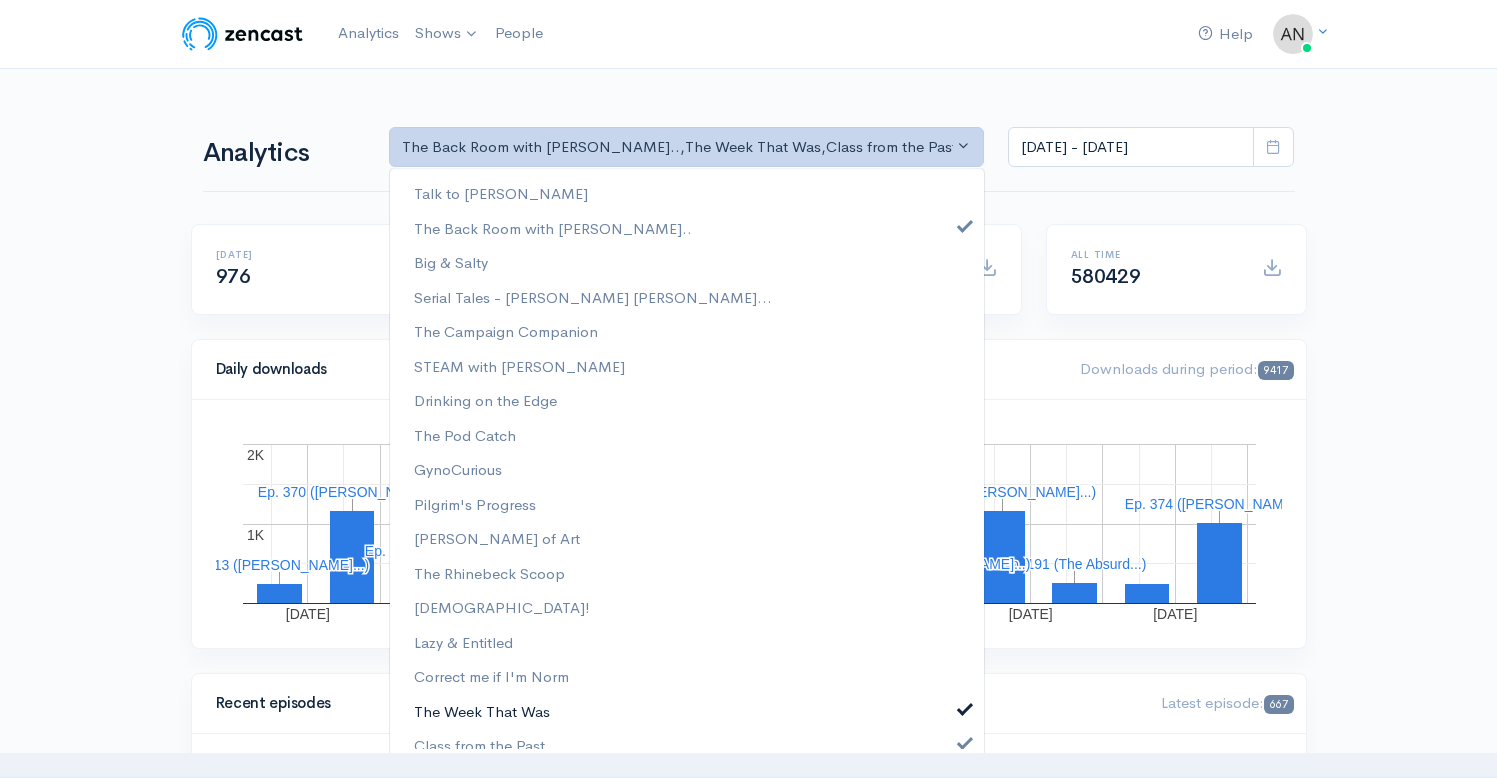 click at bounding box center (965, 706) 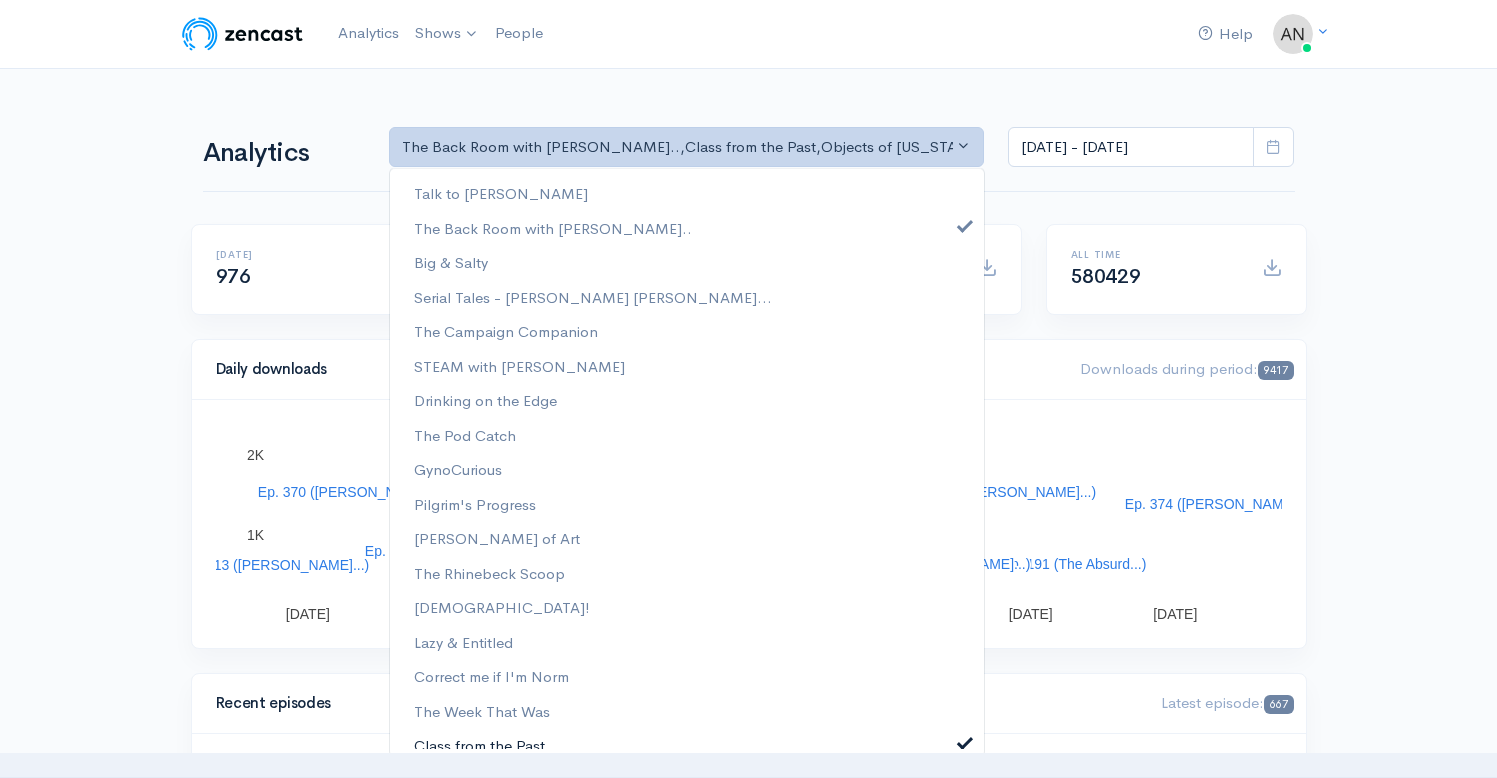 click at bounding box center (965, 740) 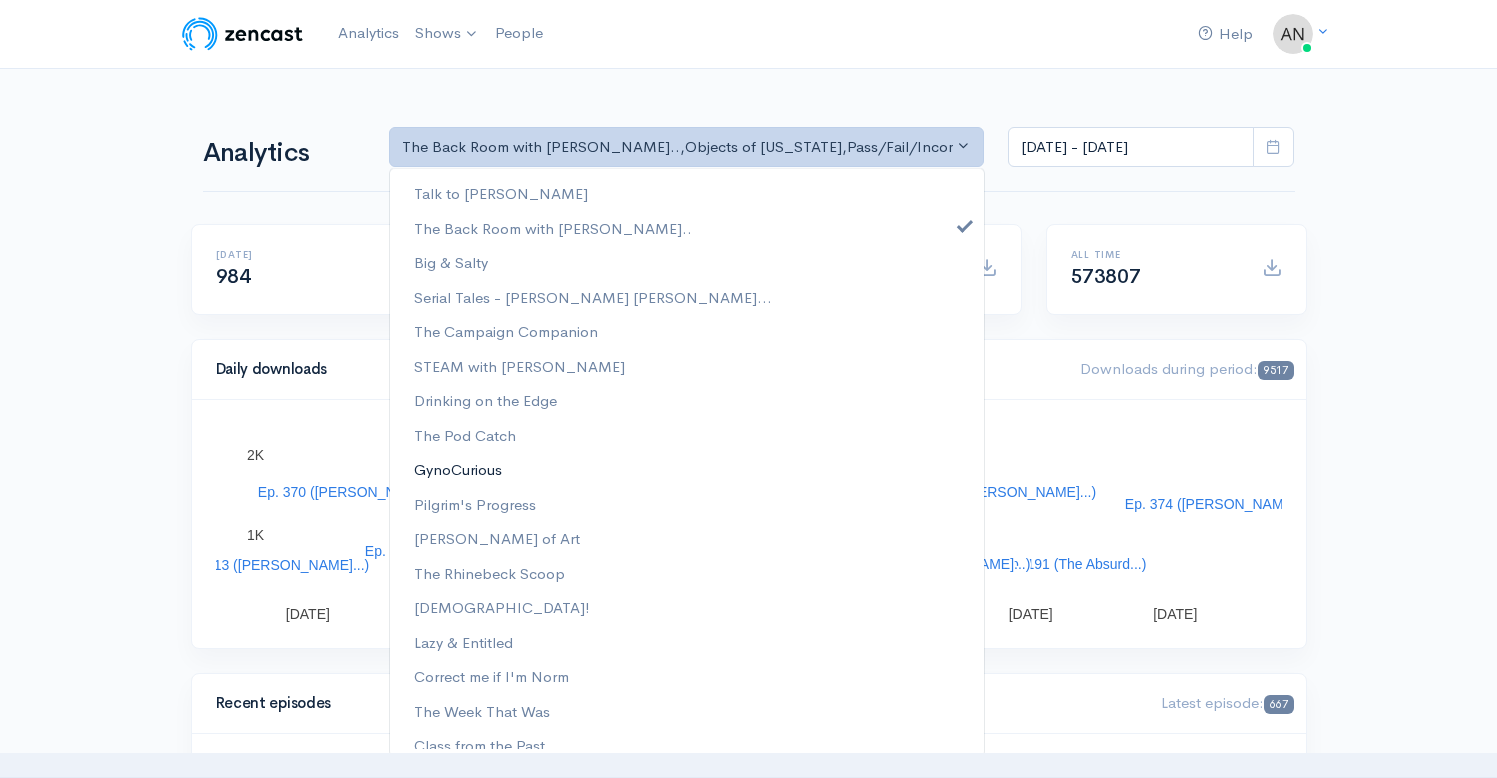 scroll, scrollTop: 256, scrollLeft: 0, axis: vertical 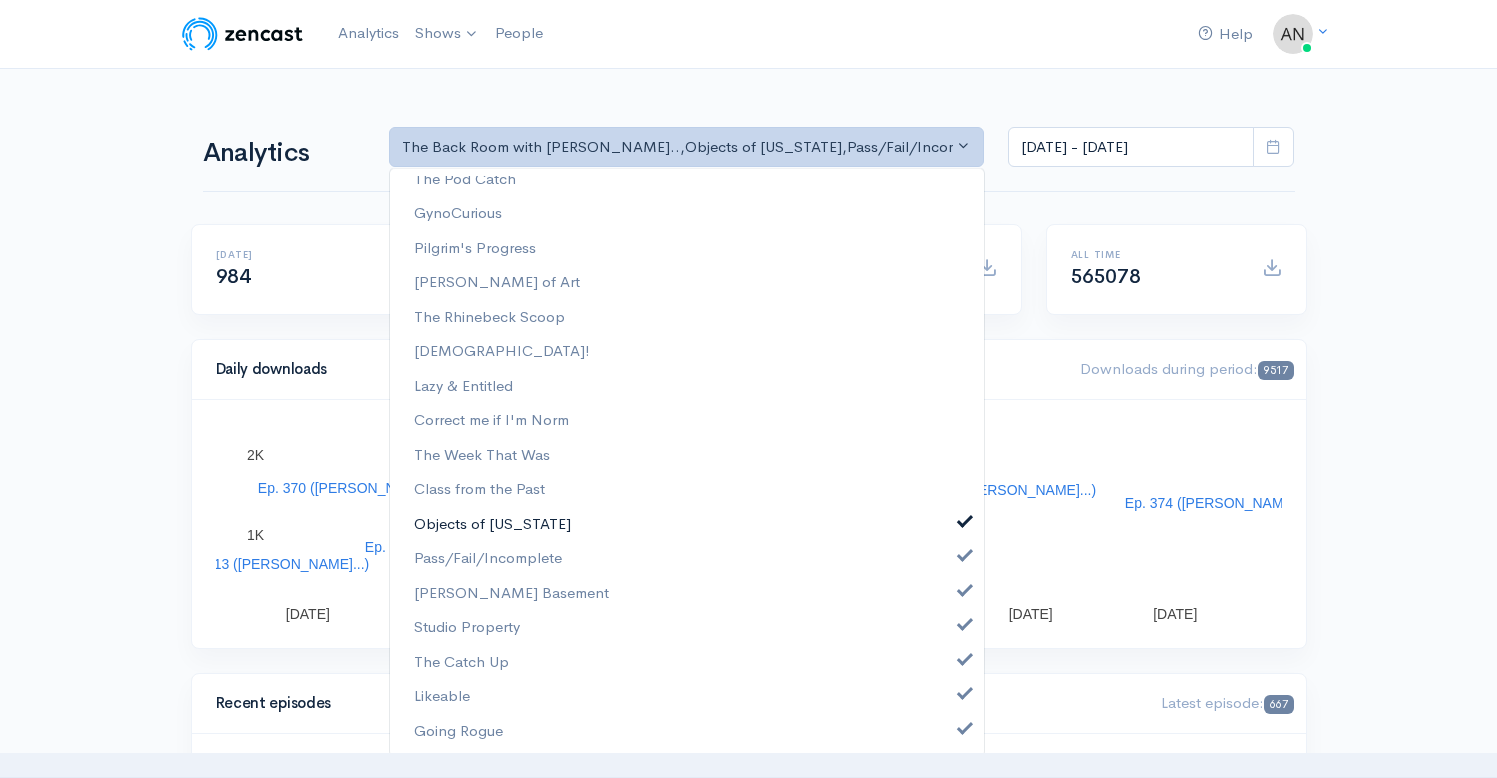 click at bounding box center (965, 519) 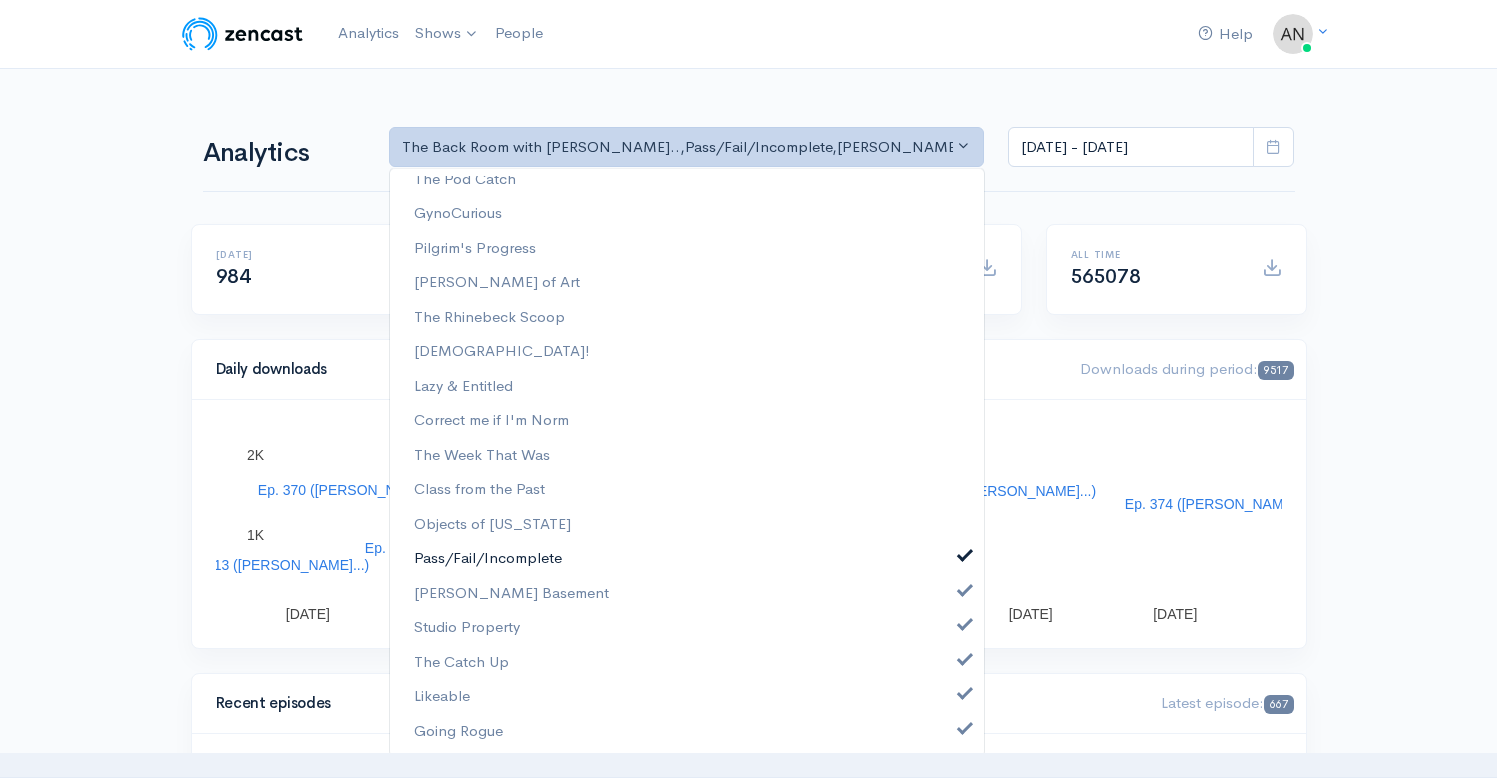 click at bounding box center (965, 553) 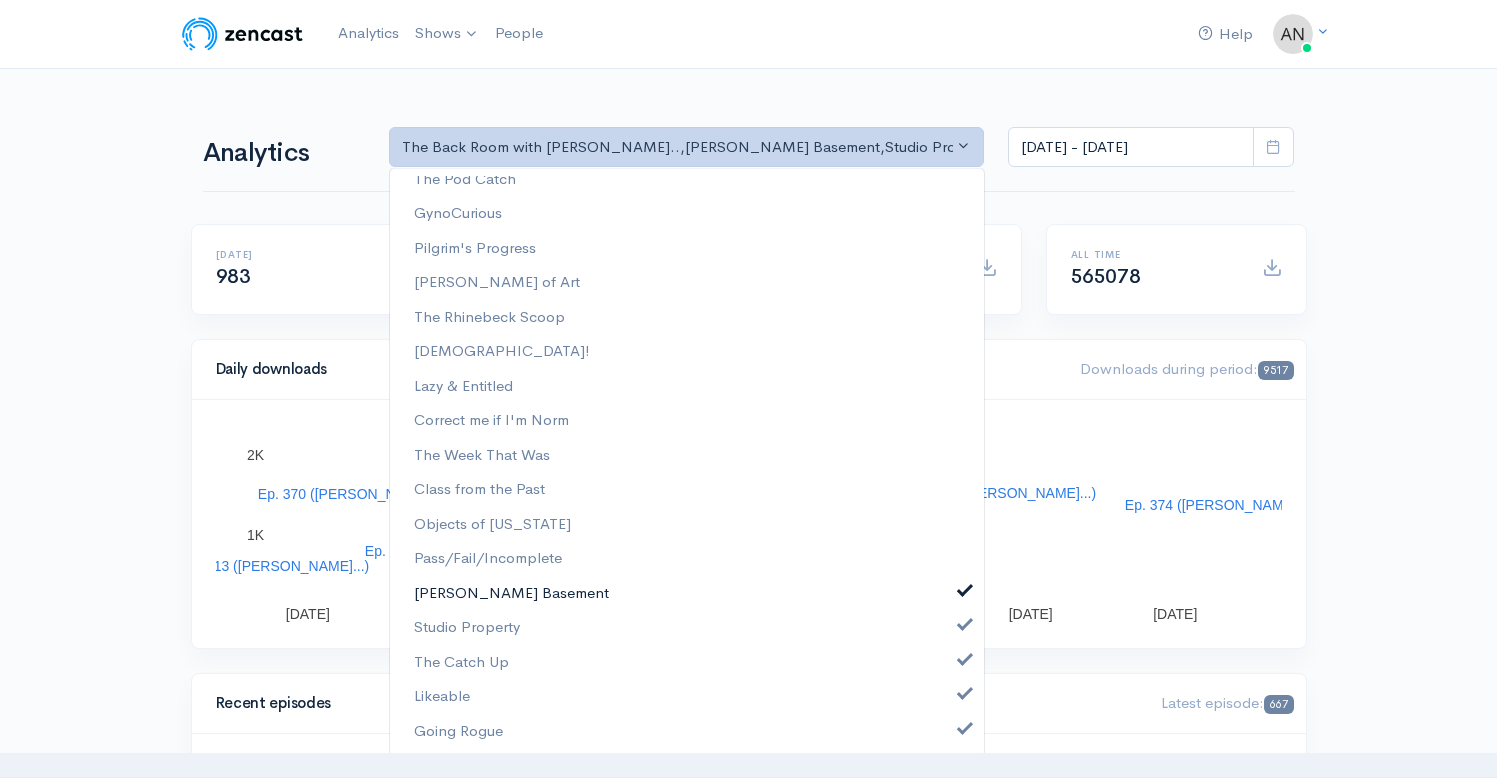 click at bounding box center (965, 588) 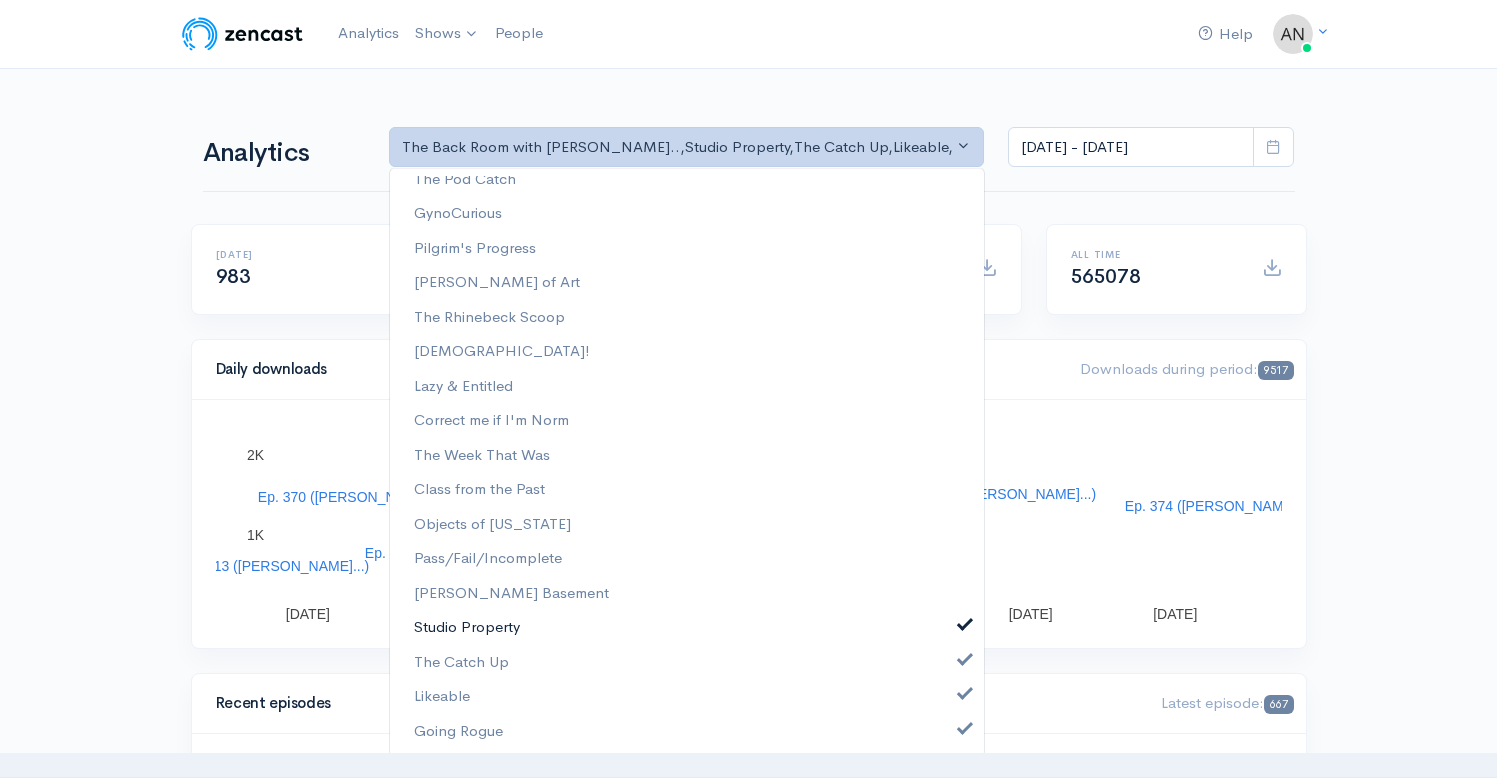 click at bounding box center [965, 622] 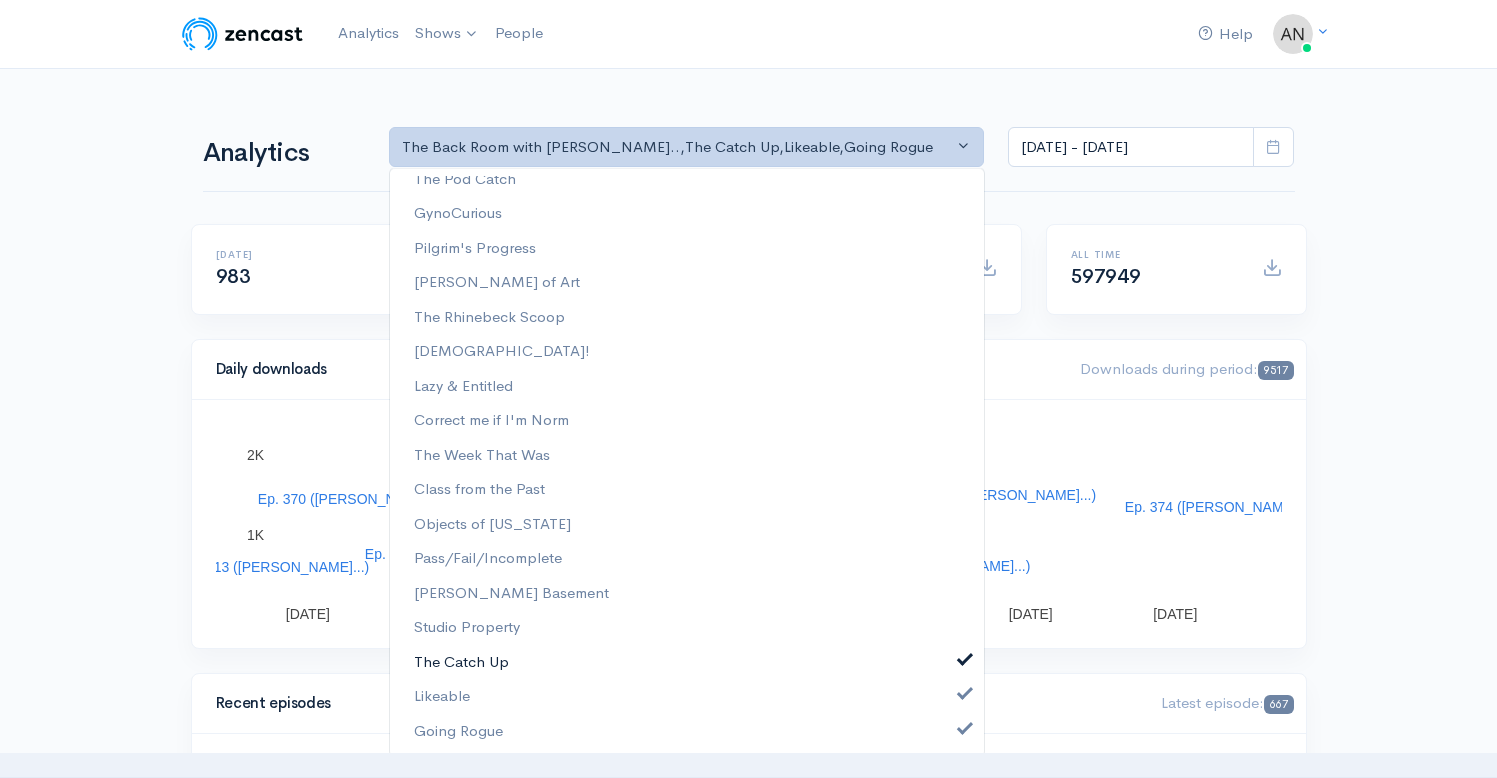 click at bounding box center [965, 657] 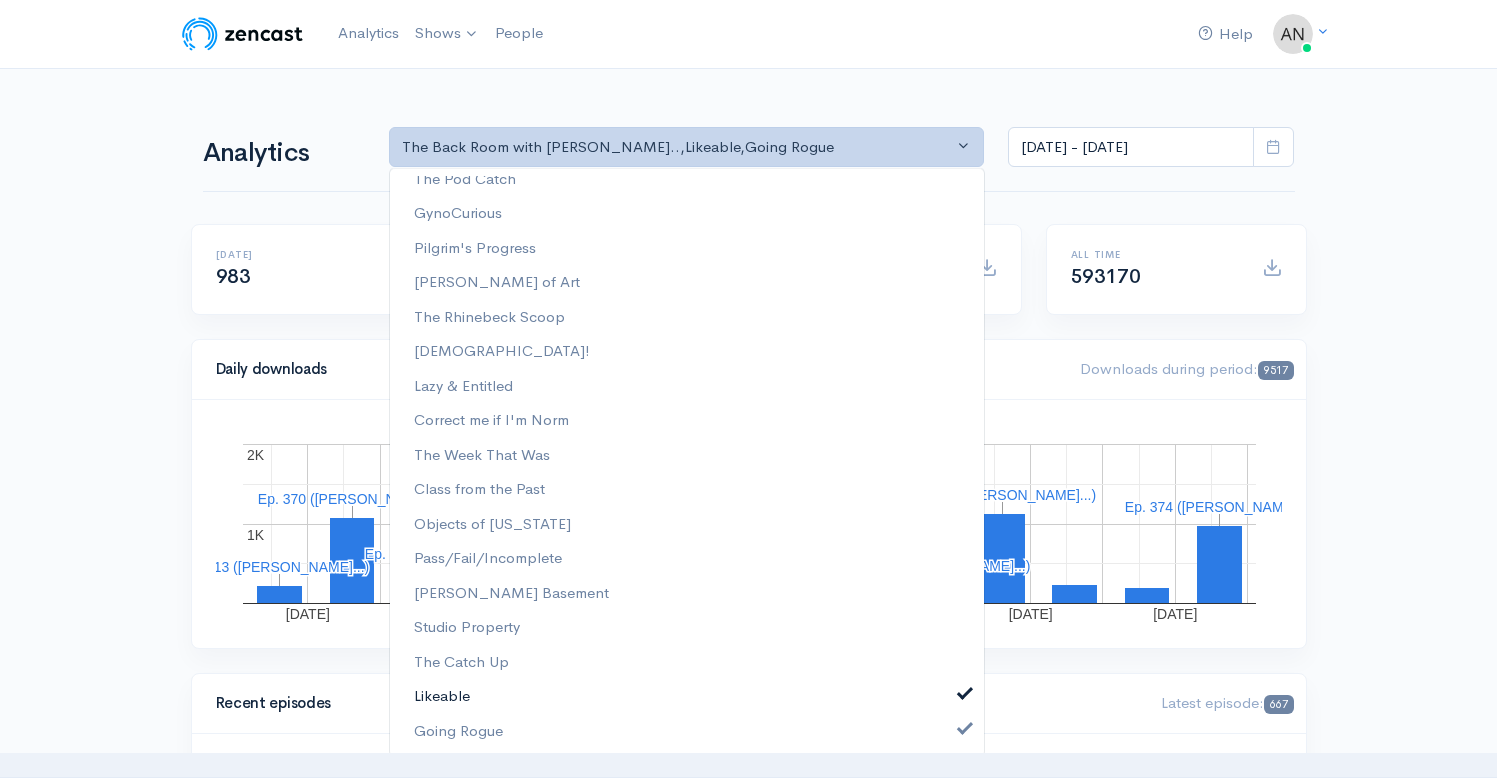 click at bounding box center [965, 691] 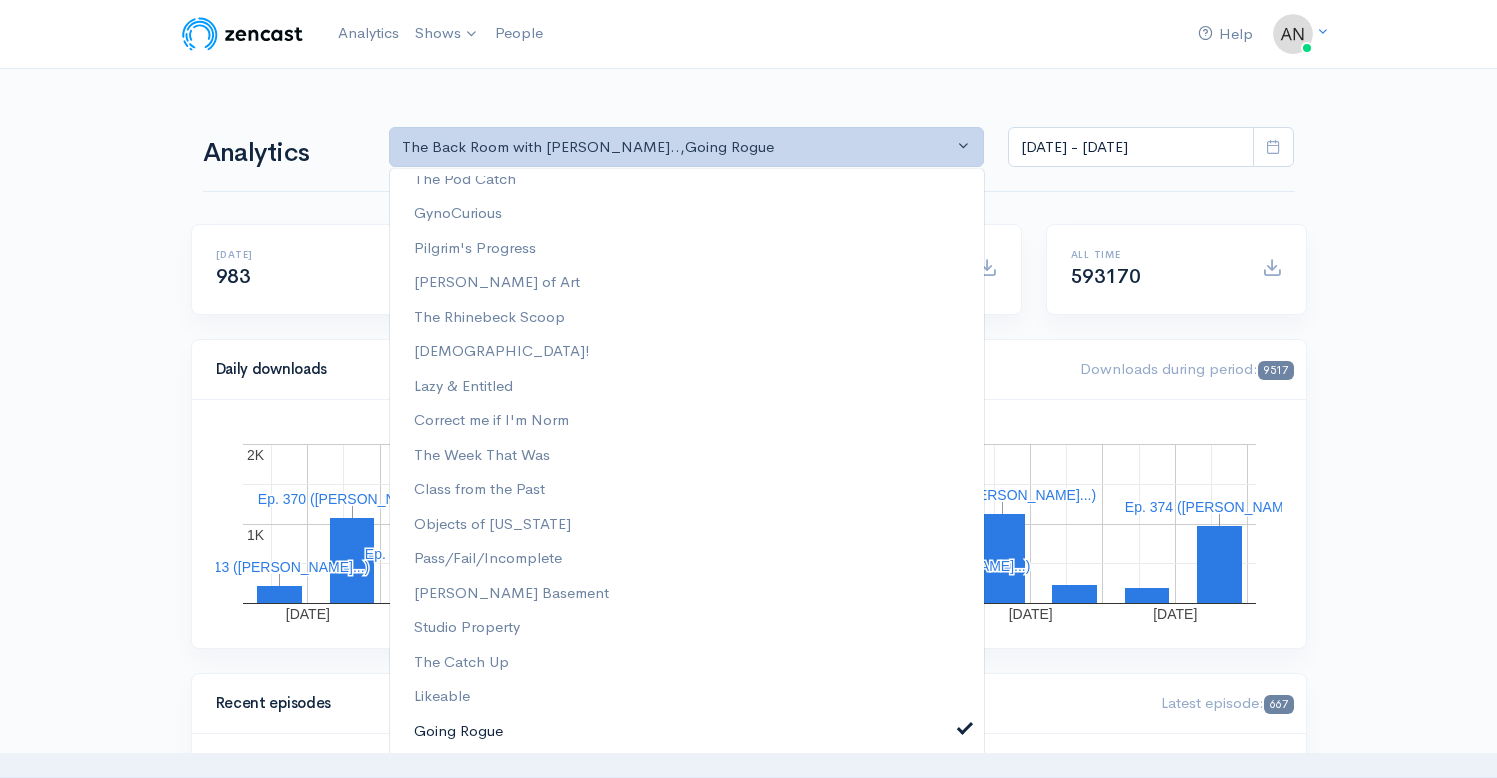 click on "Going Rogue" at bounding box center [687, 731] 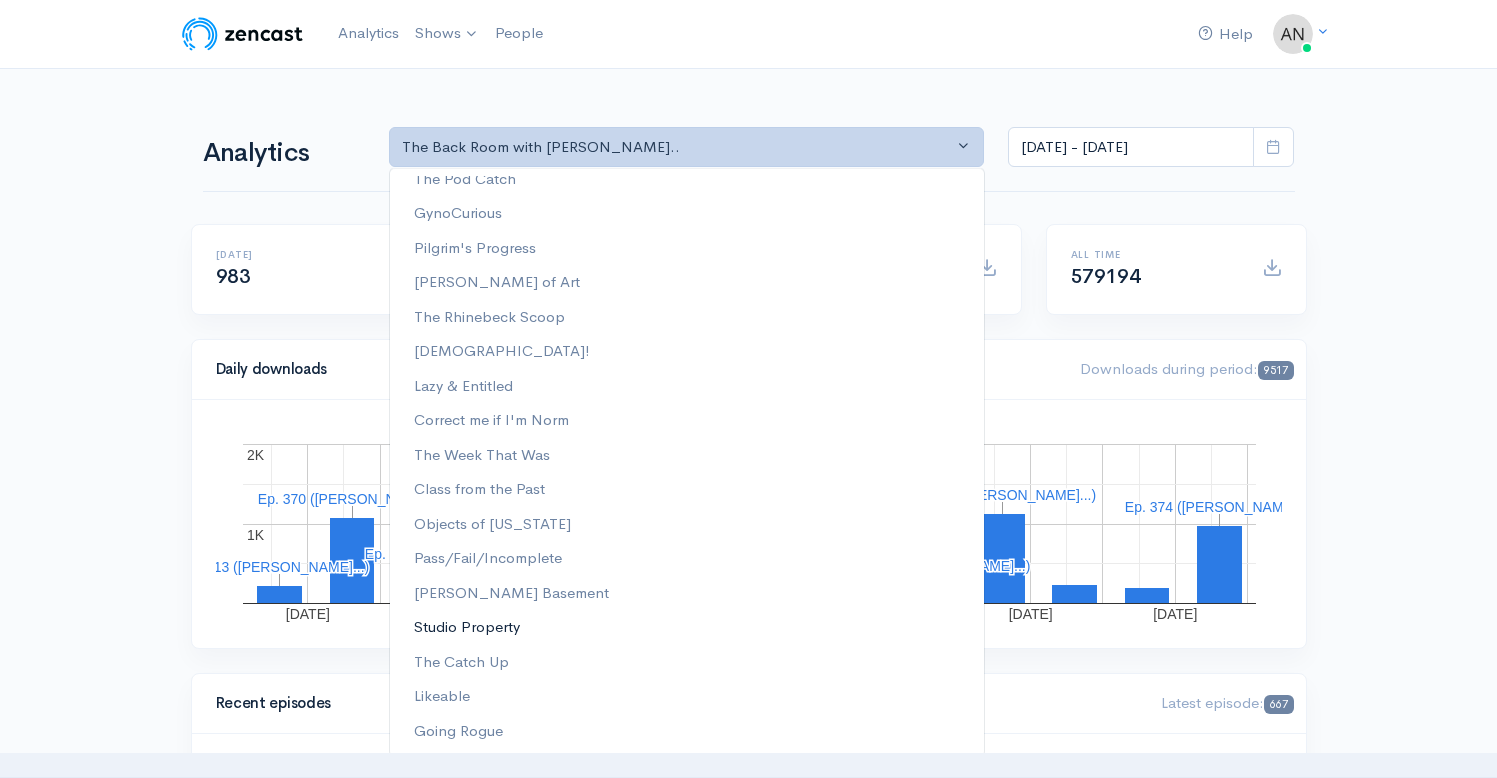scroll, scrollTop: 92, scrollLeft: 0, axis: vertical 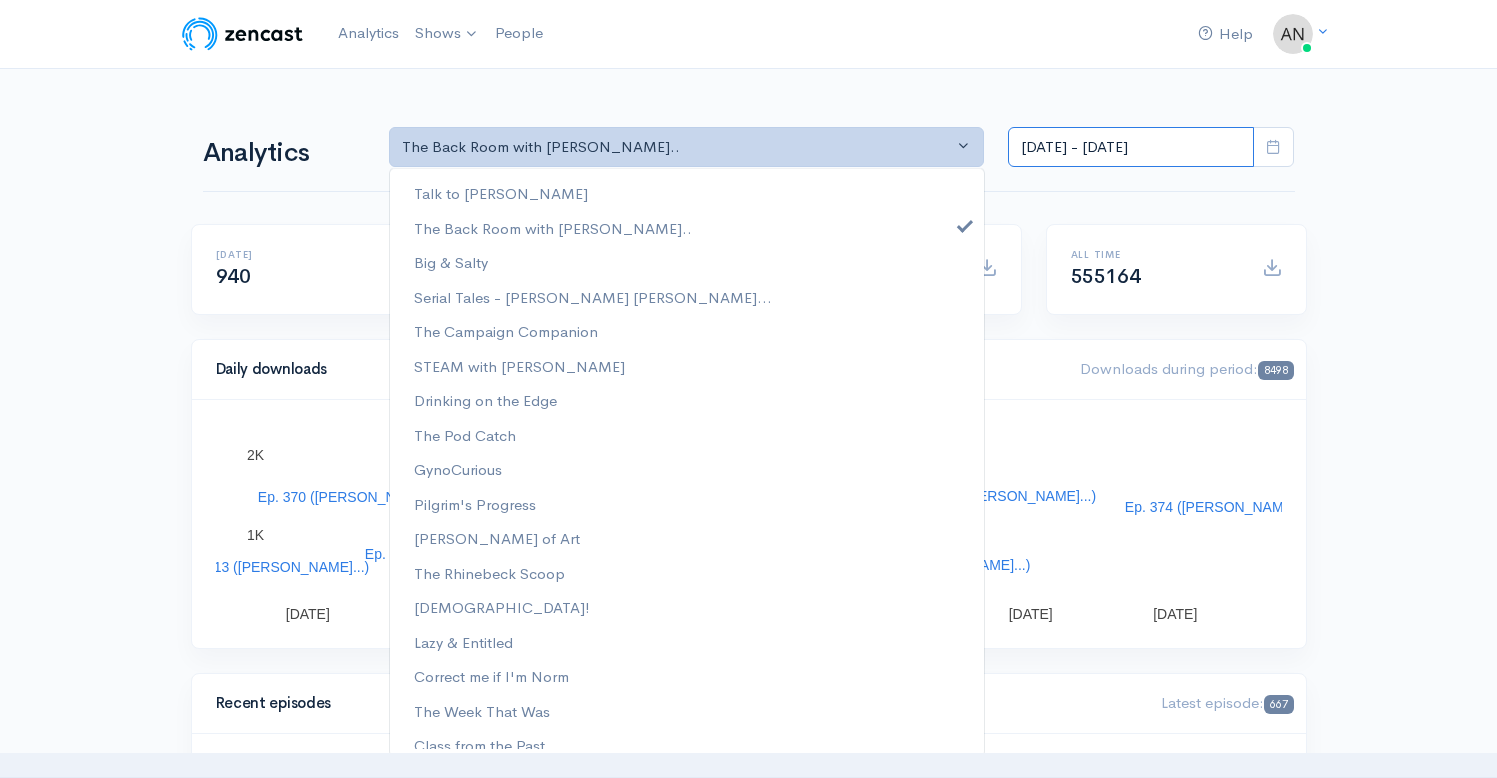 click on "[DATE] - [DATE]" at bounding box center (1131, 147) 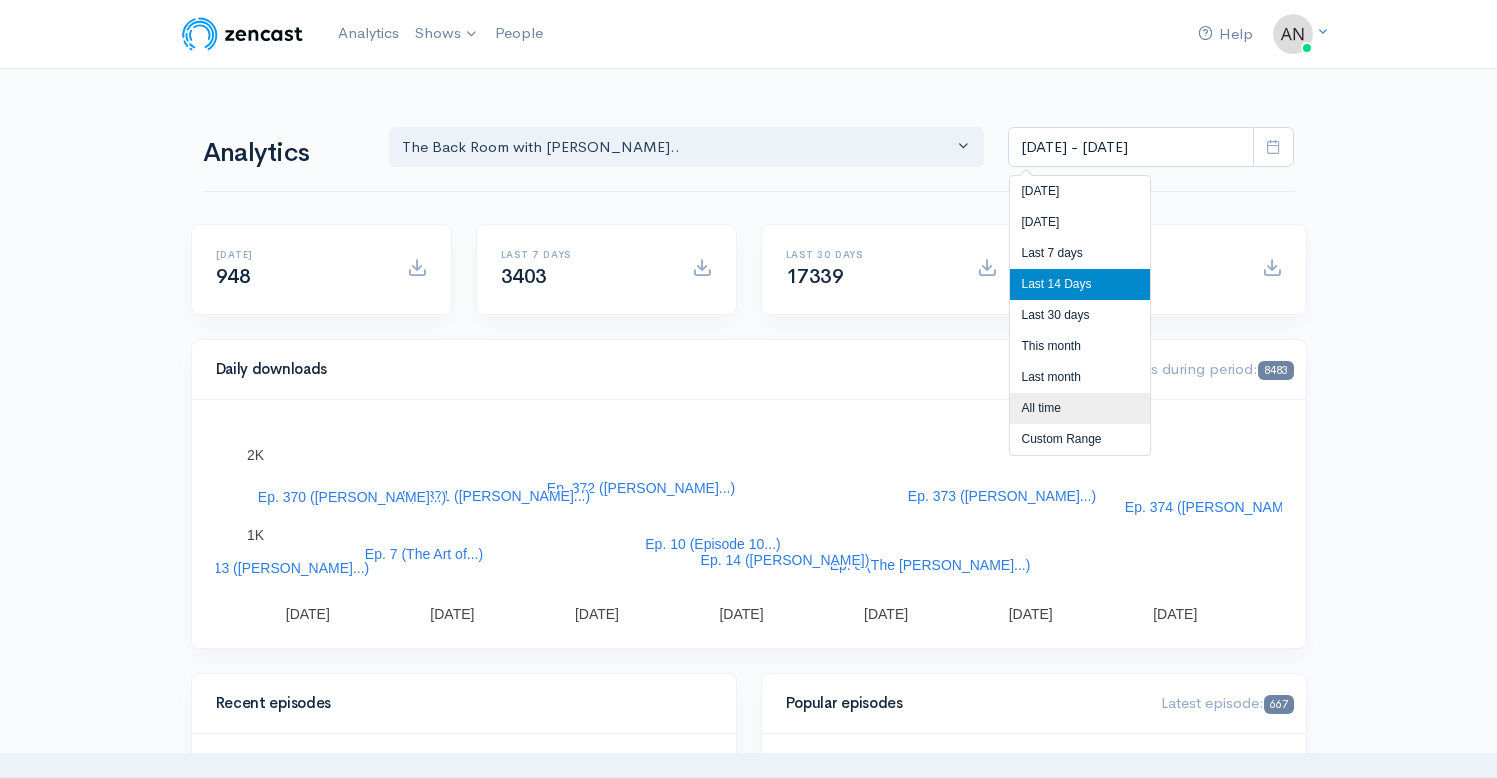 click on "All time" at bounding box center (1080, 408) 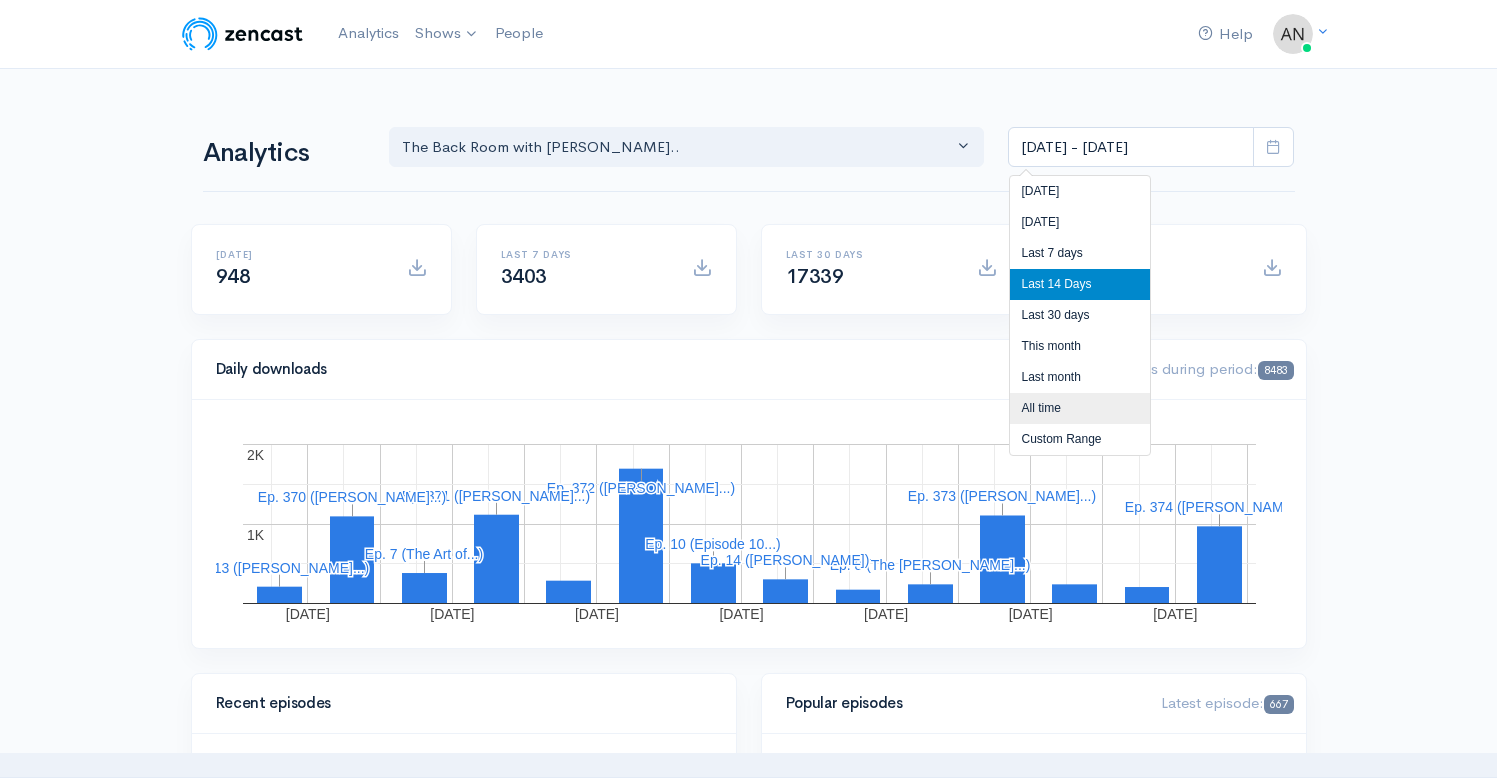type on "[DATE] - [DATE]" 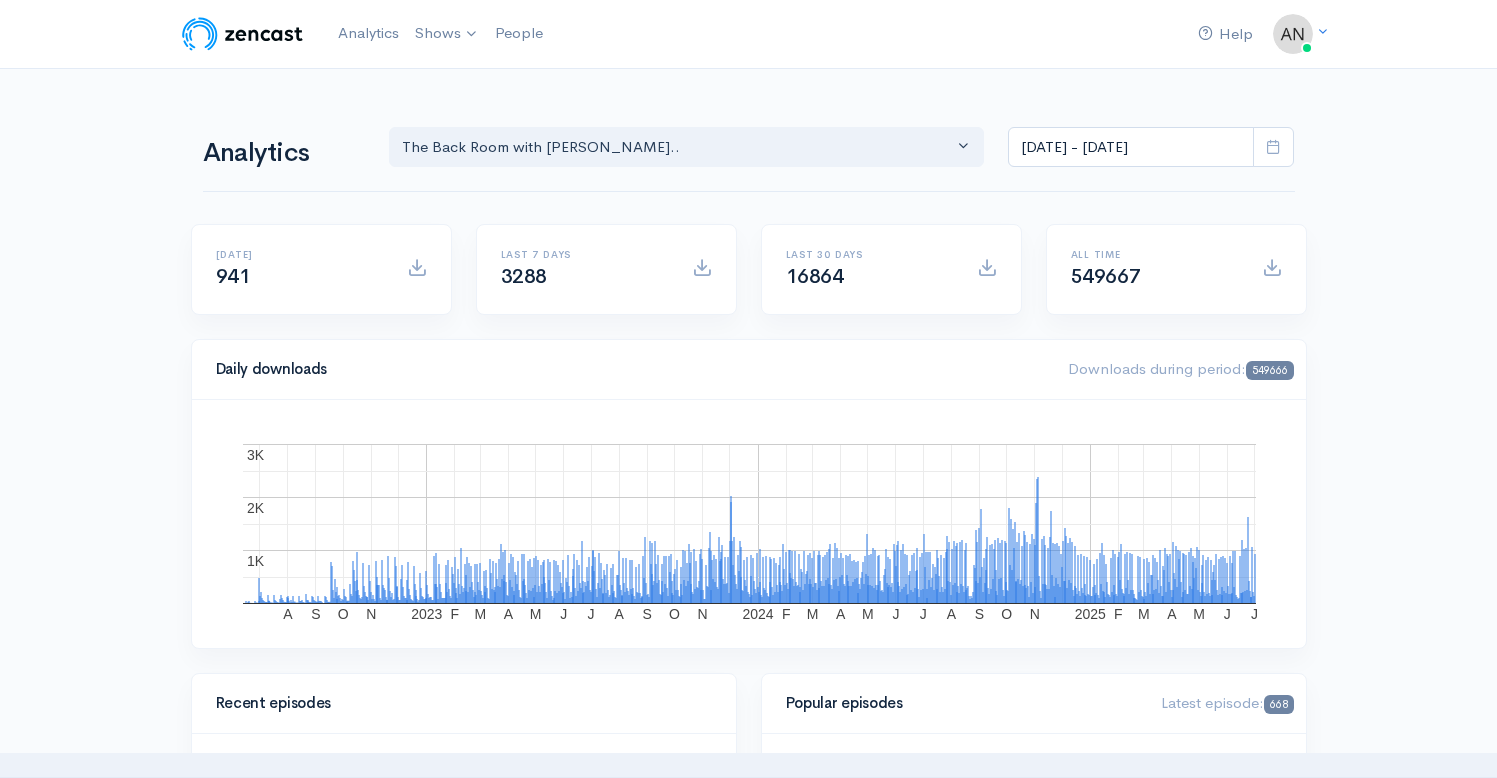click on "Help
Notifications
View all
Your profile   Team settings     Radio Free Rhinecliff   Current     Logout
Analytics
Shows
The Back Room with [PERSON_NAME]
The Catch Up
The Rhinebeck Scoop
Correct me if I'm Norm
The Week That Was
Going Rogue
GynoCurious
Likeable
[PERSON_NAME] of Art
Drinking on the Edge
Lazy & Entitled
[PERSON_NAME] Basement" at bounding box center (748, 1417) 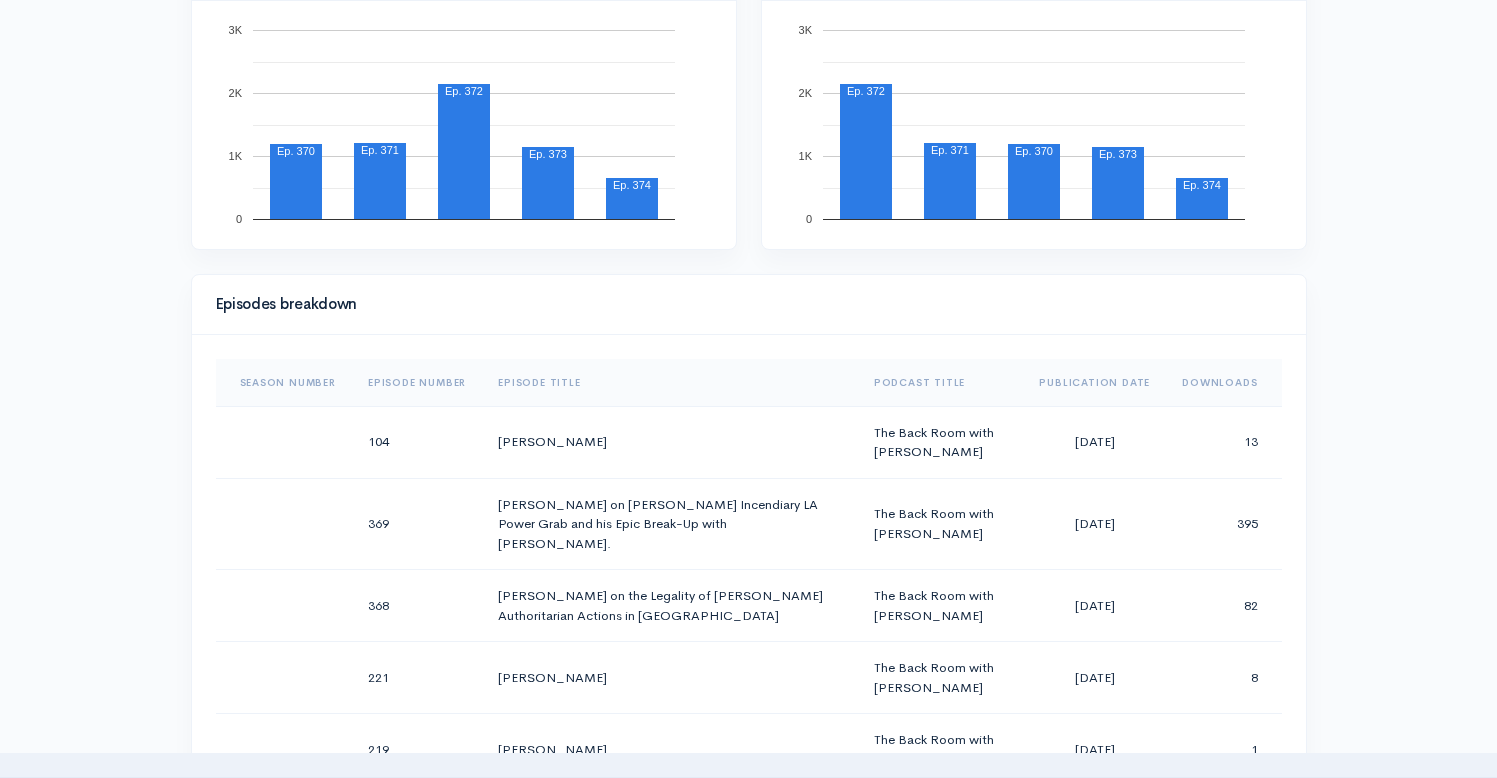 scroll, scrollTop: 866, scrollLeft: 0, axis: vertical 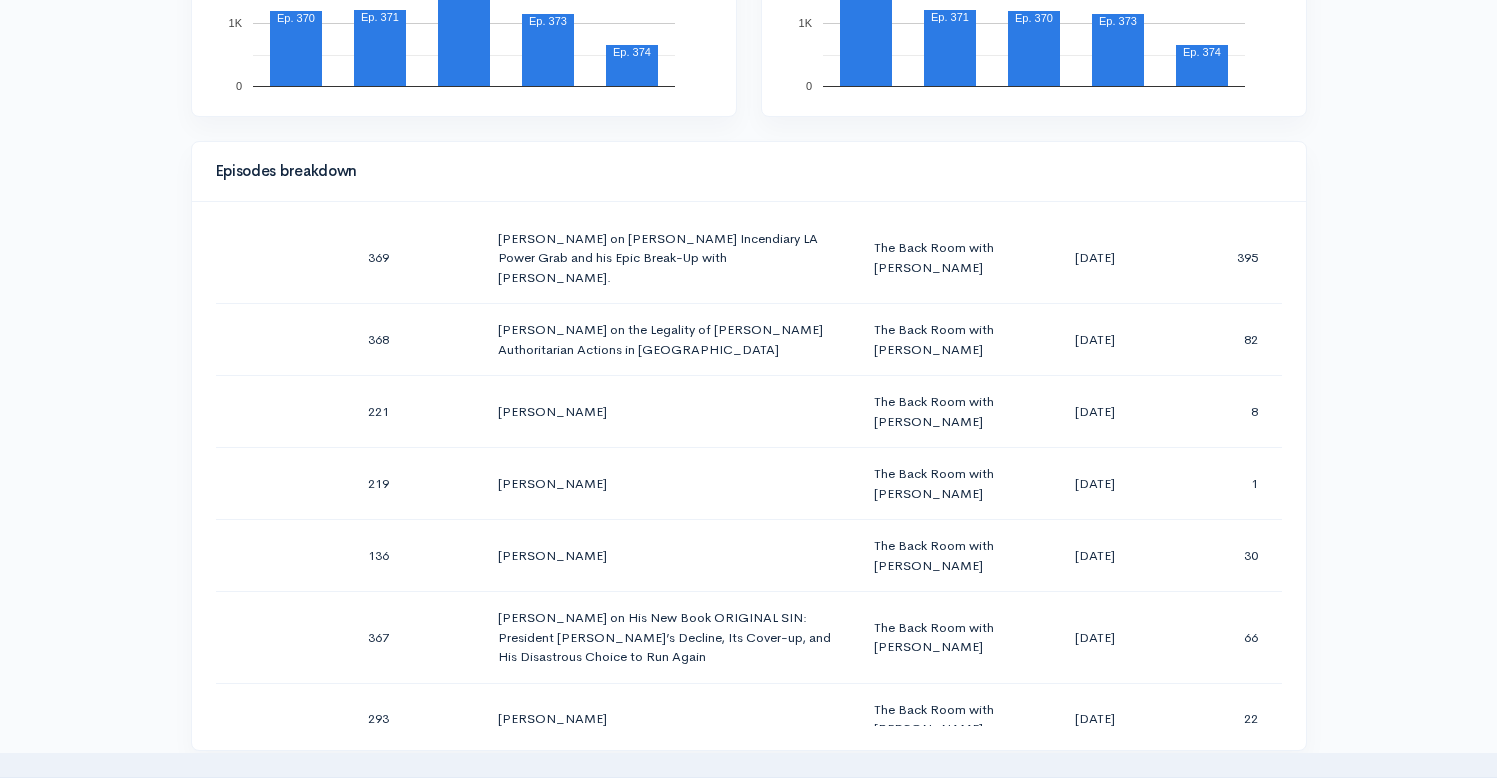 click on "Help
Notifications
View all
Your profile   Team settings     Radio Free Rhinecliff   Current     Logout
Analytics
Shows
The Back Room with [PERSON_NAME]
The Catch Up
The Rhinebeck Scoop
Correct me if I'm Norm
The Week That Was
Going Rogue
GynoCurious
Likeable
[PERSON_NAME] of Art
Drinking on the Edge
Lazy & Entitled
[PERSON_NAME] Basement" at bounding box center [748, 551] 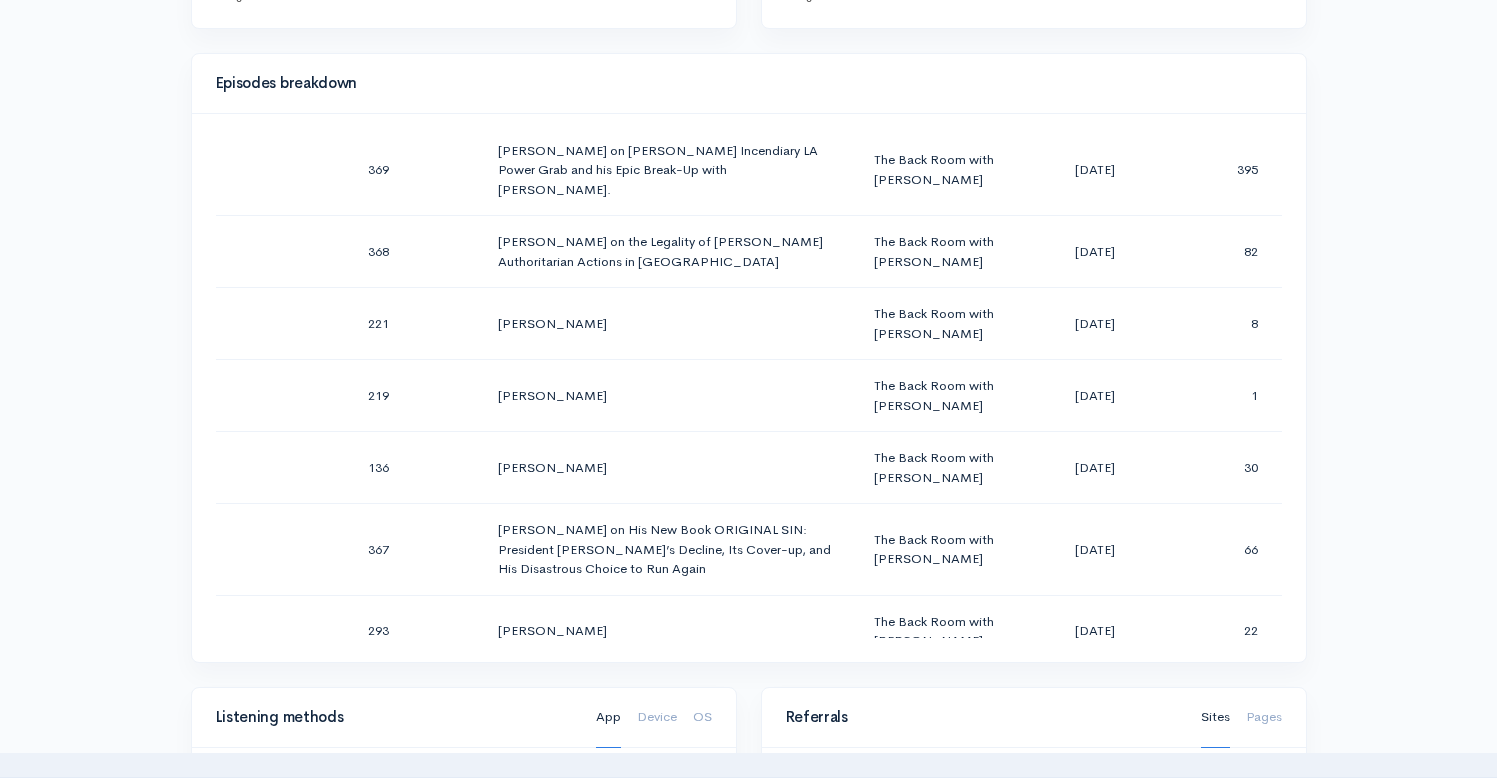 scroll, scrollTop: 966, scrollLeft: 0, axis: vertical 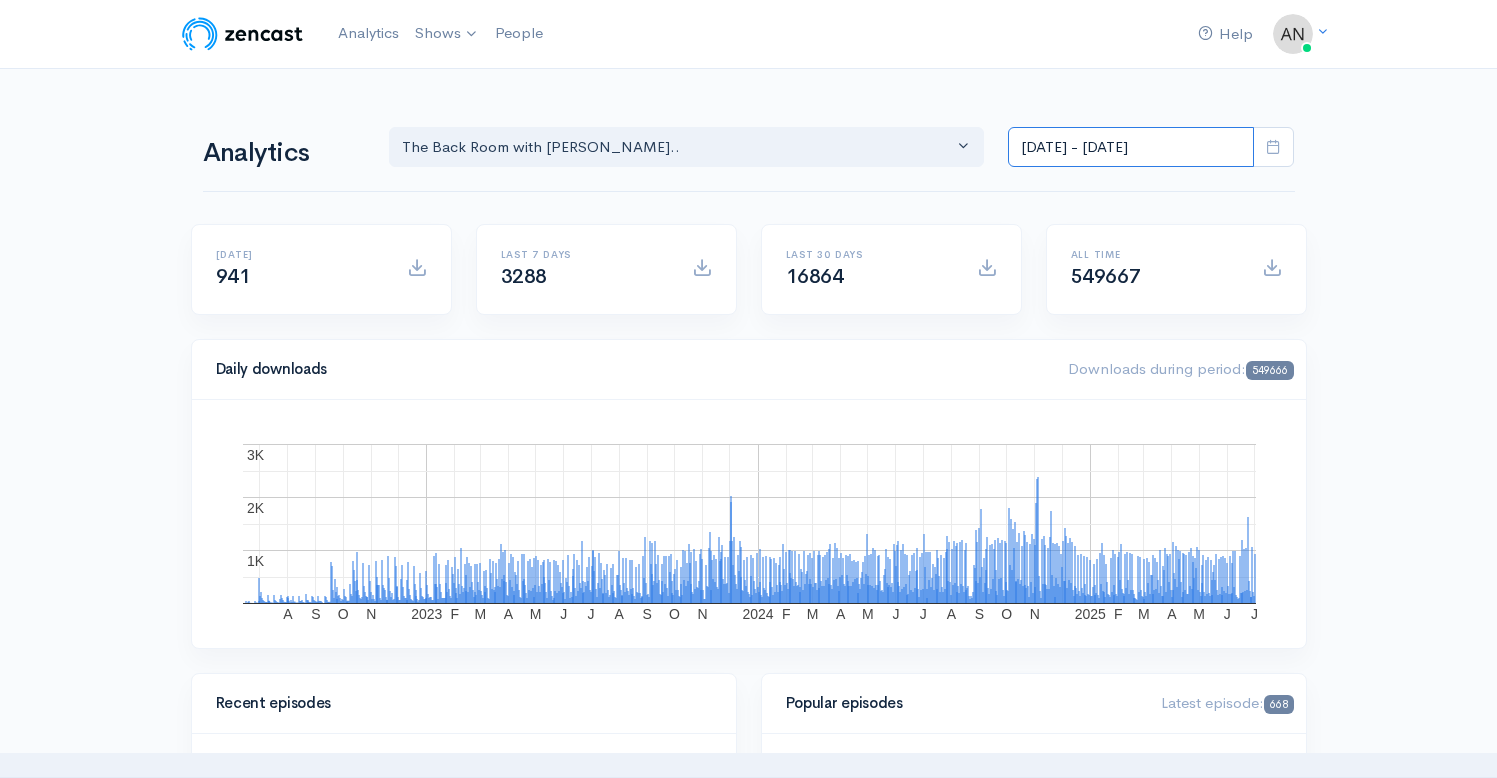 click on "[DATE] - [DATE]" at bounding box center (1131, 147) 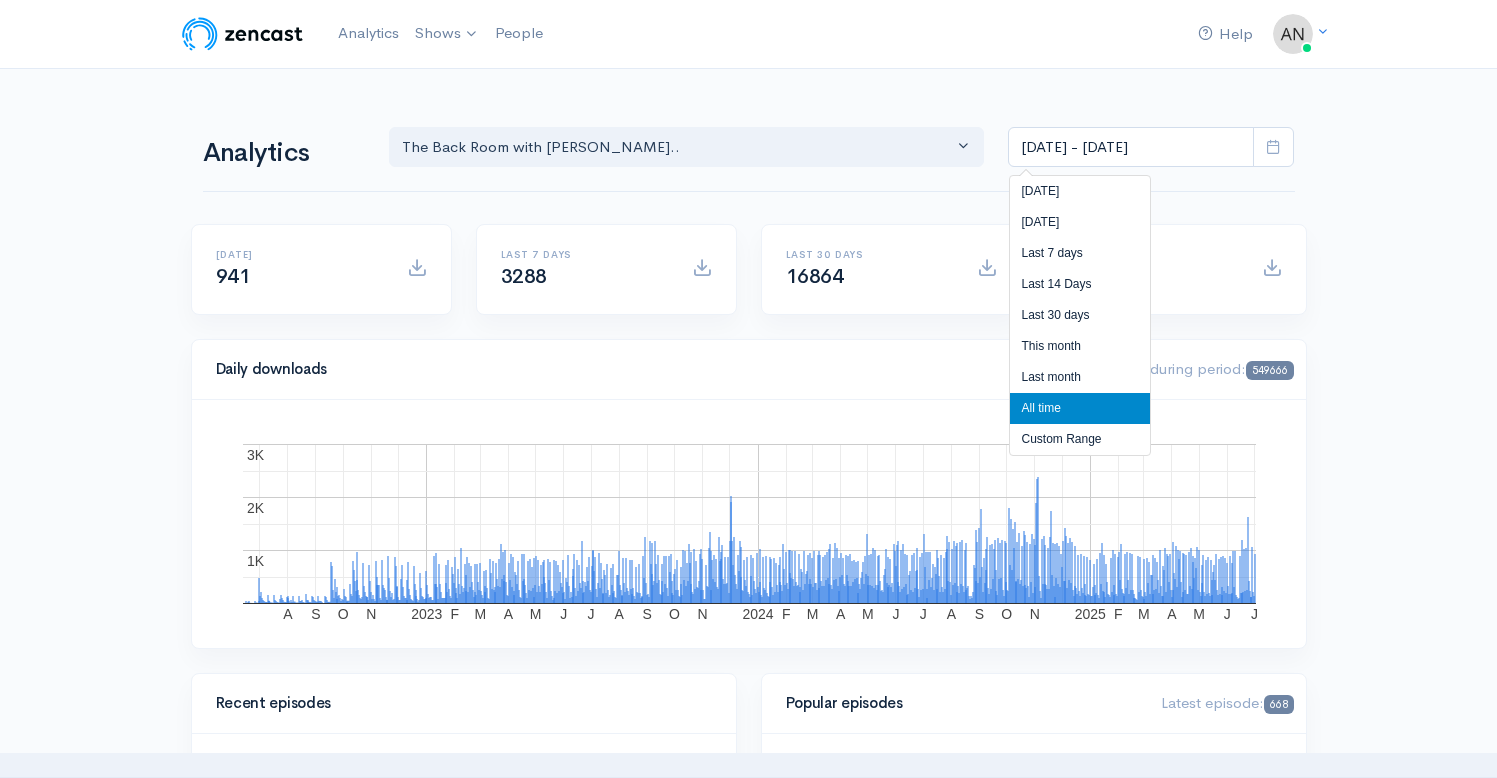 click on "All time" at bounding box center [1080, 408] 